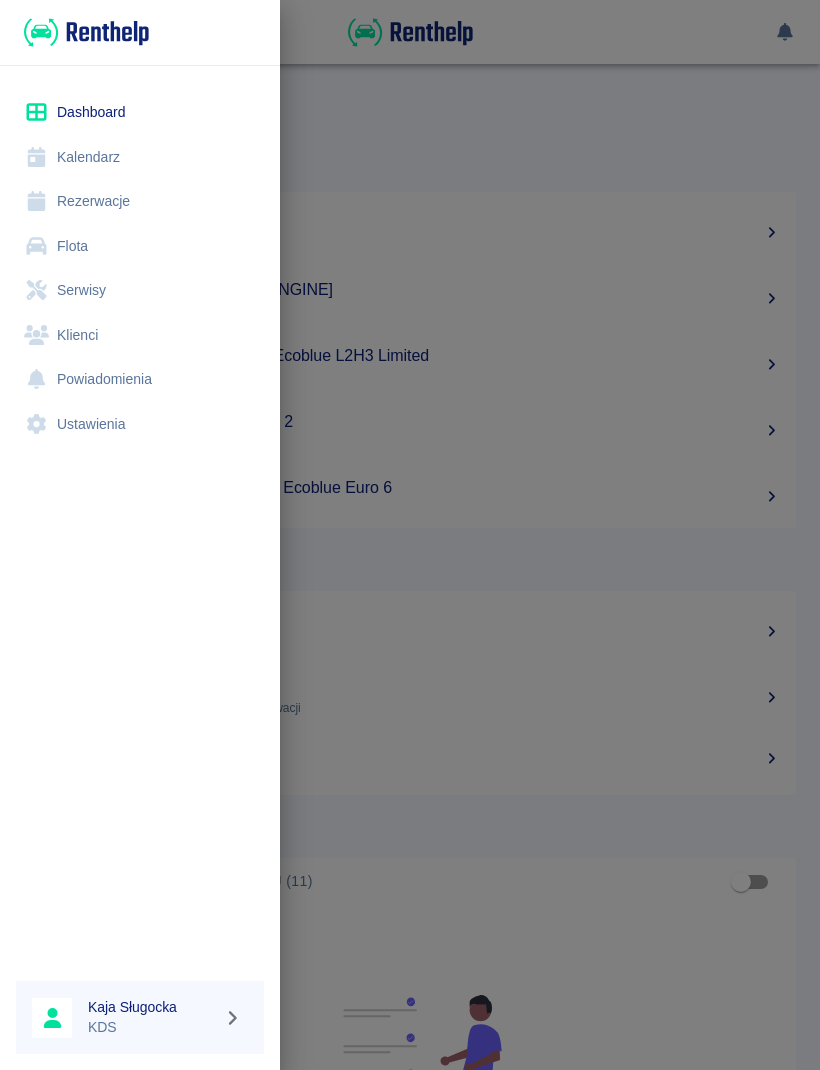 scroll, scrollTop: 0, scrollLeft: 0, axis: both 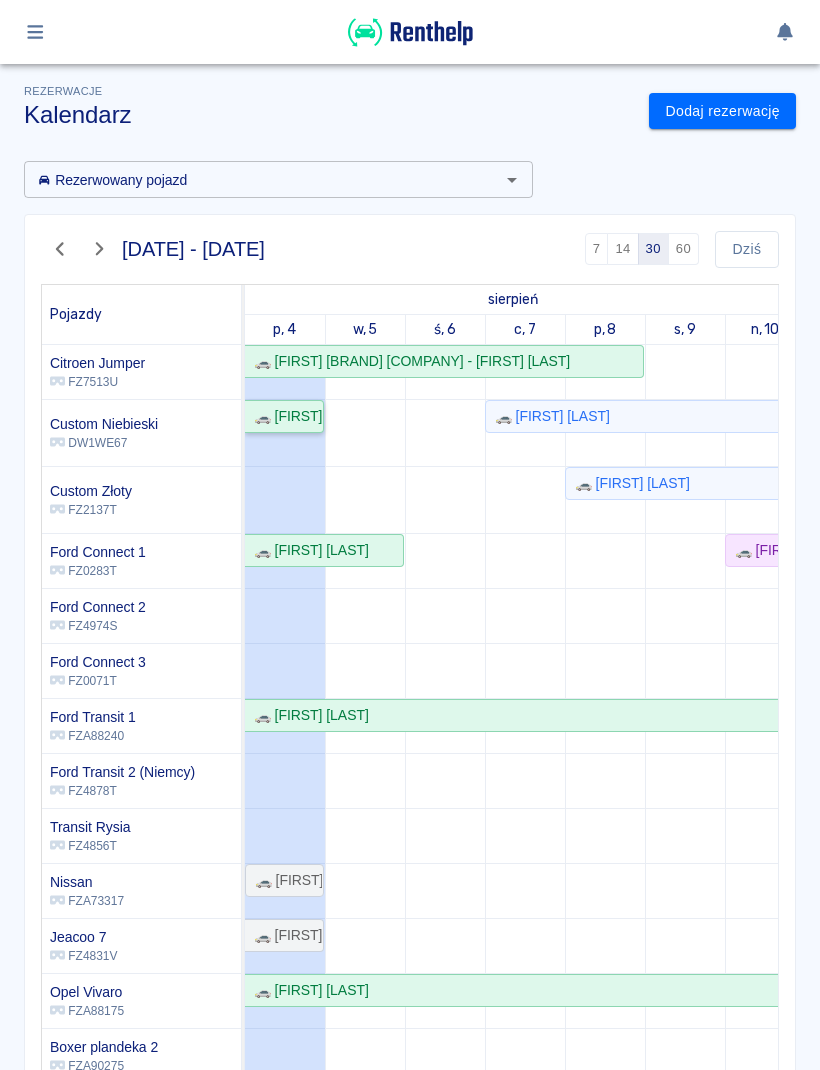 click on "🚗 [FIRST] [LAST]" at bounding box center (284, 416) 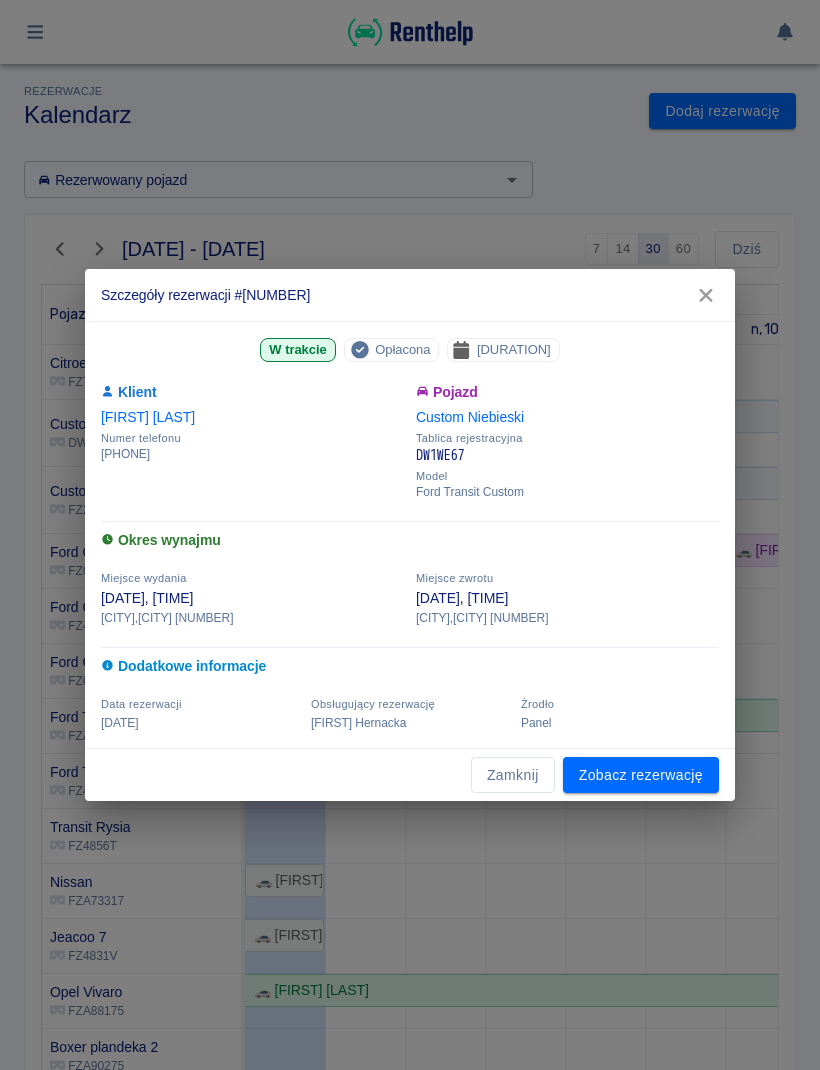 click on "Zobacz rezerwację" at bounding box center (641, 775) 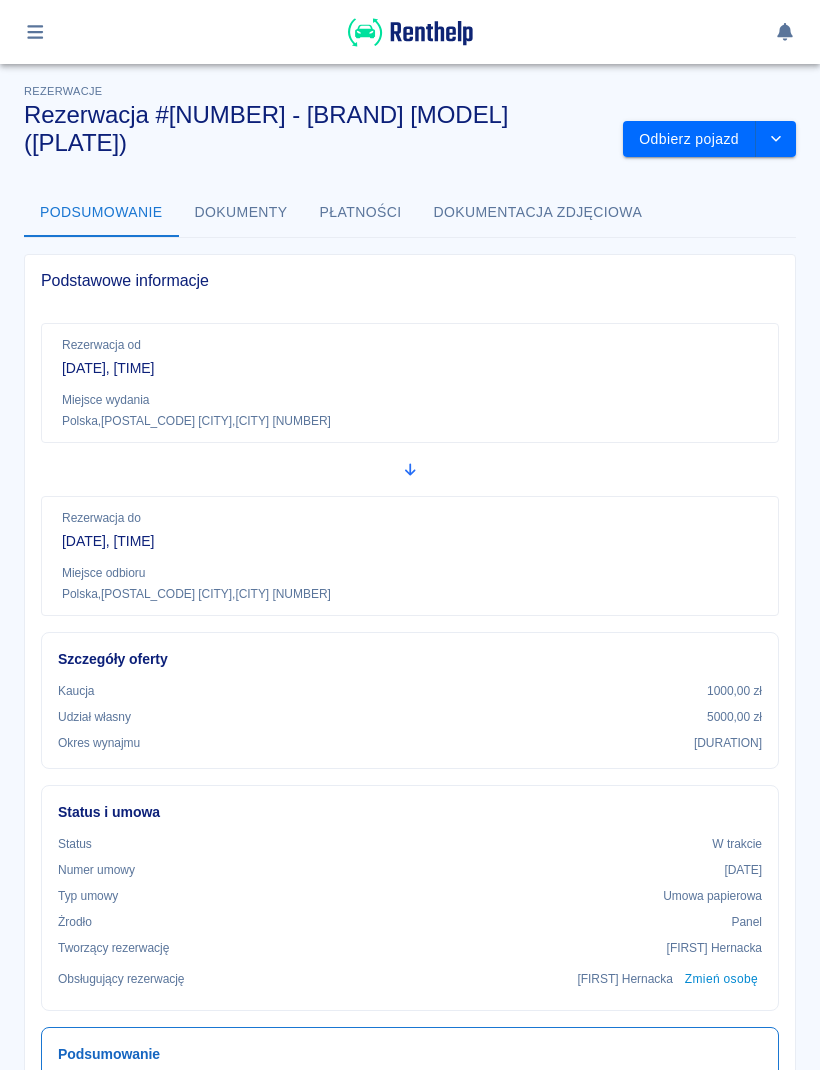 click on "Odbierz pojazd" at bounding box center [689, 139] 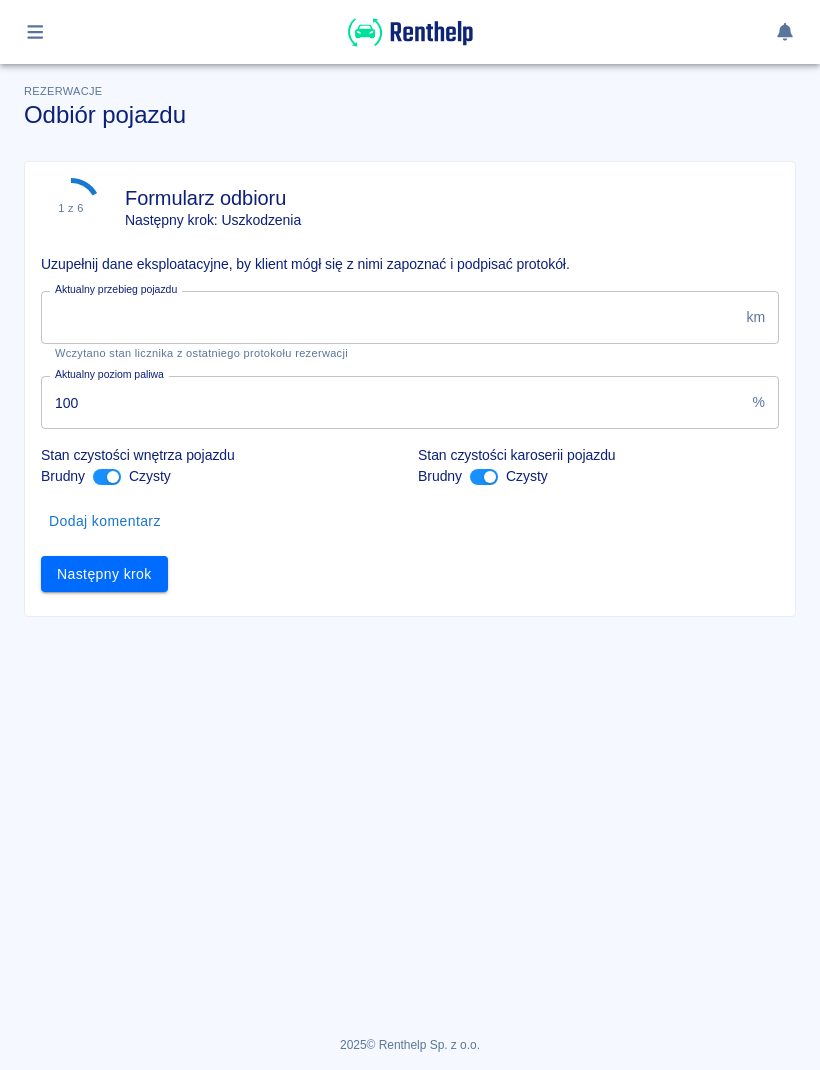click on "[NUMBER]" at bounding box center (389, 317) 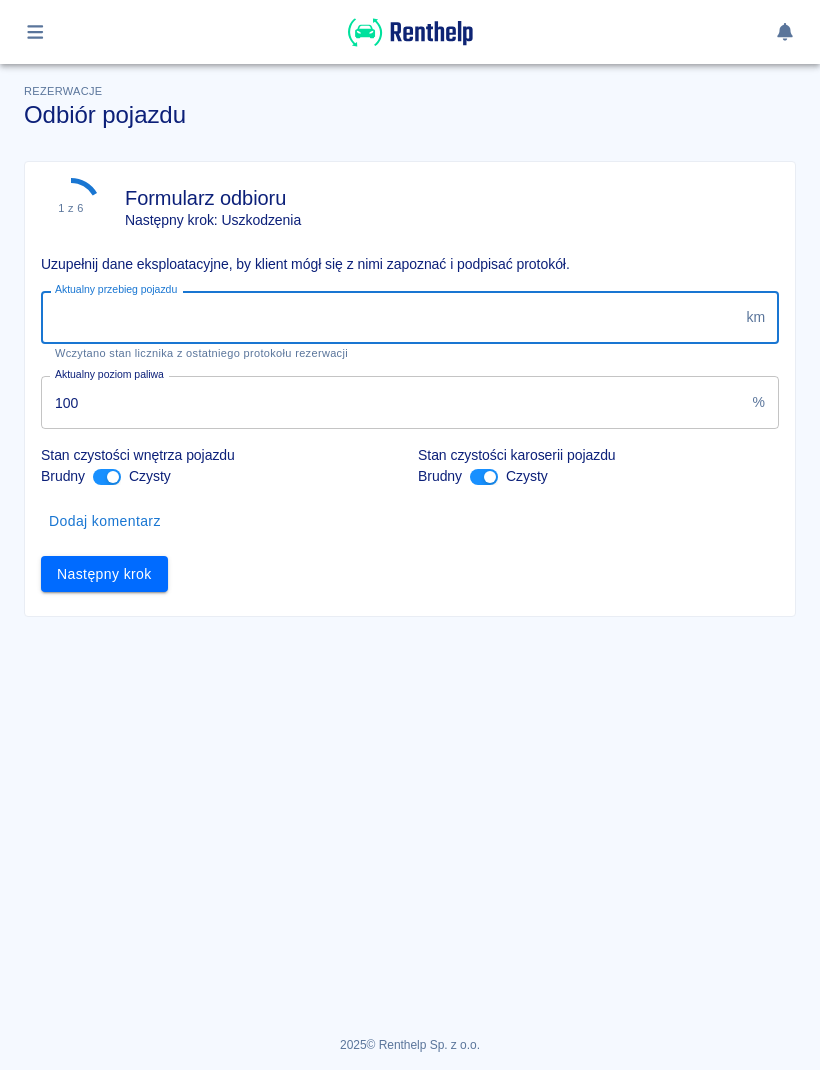 type on "[NUMBER]" 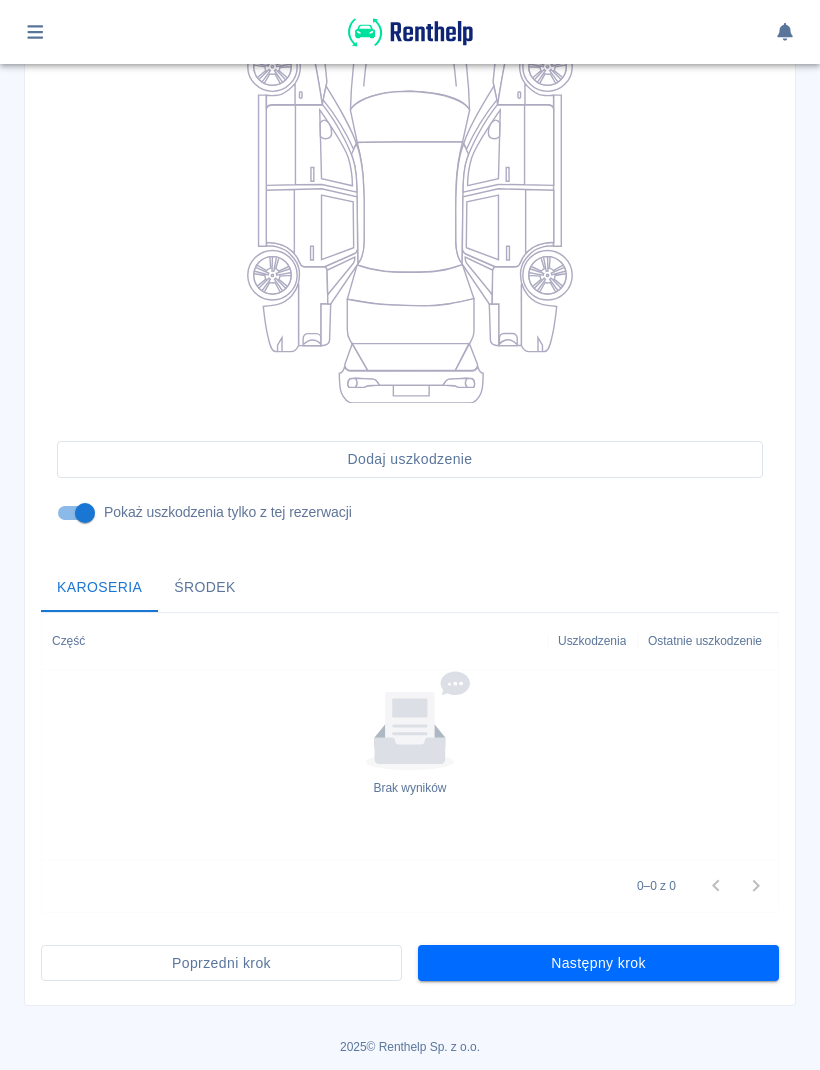scroll, scrollTop: 318, scrollLeft: 0, axis: vertical 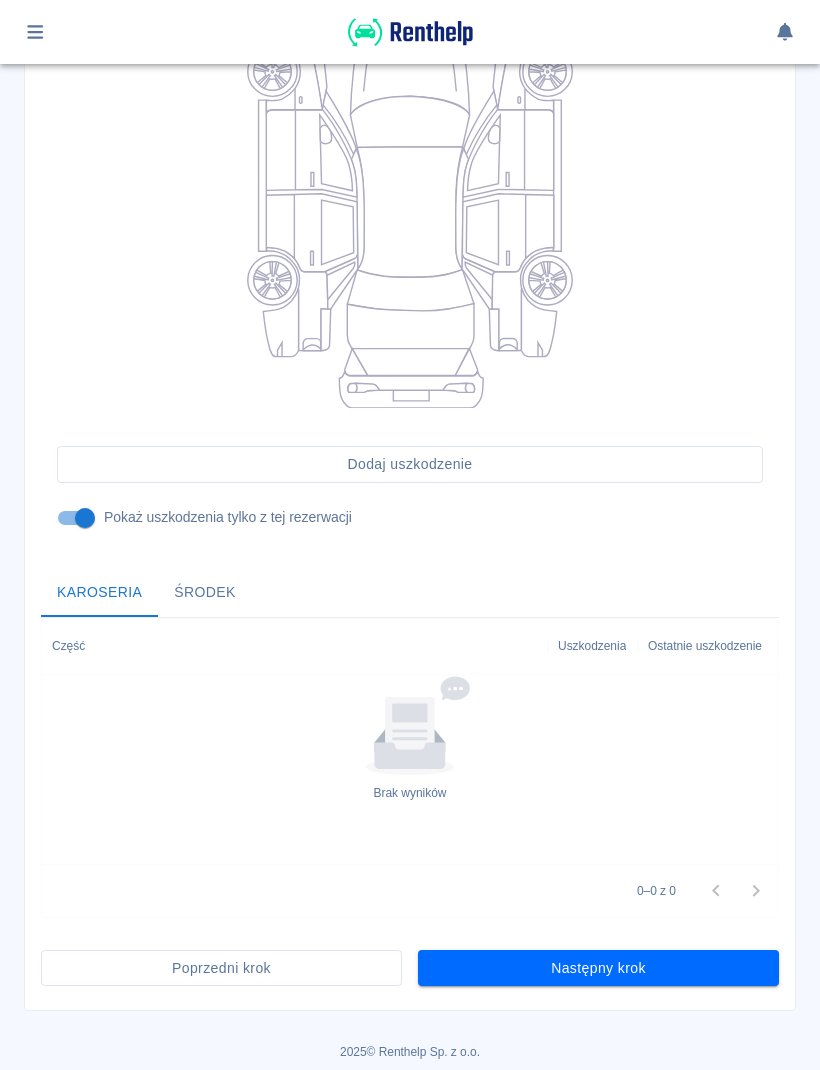 click on "Następny krok" at bounding box center [598, 968] 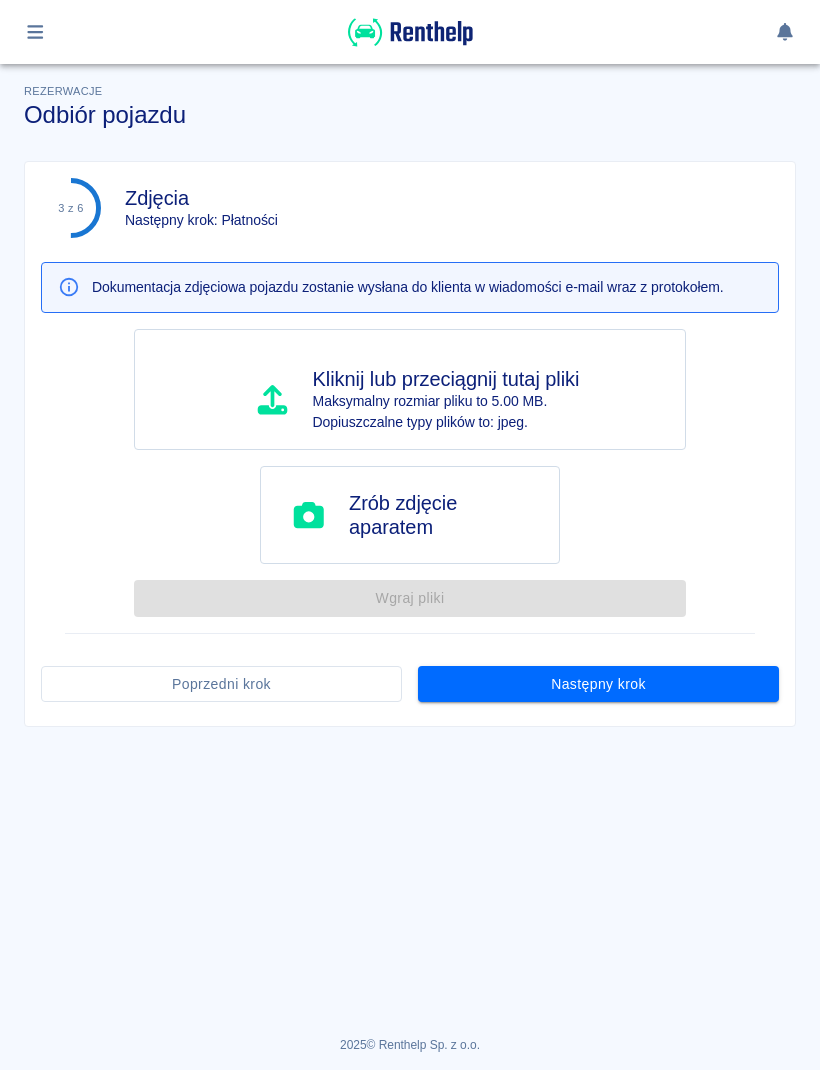 click on "Następny krok" at bounding box center [590, 676] 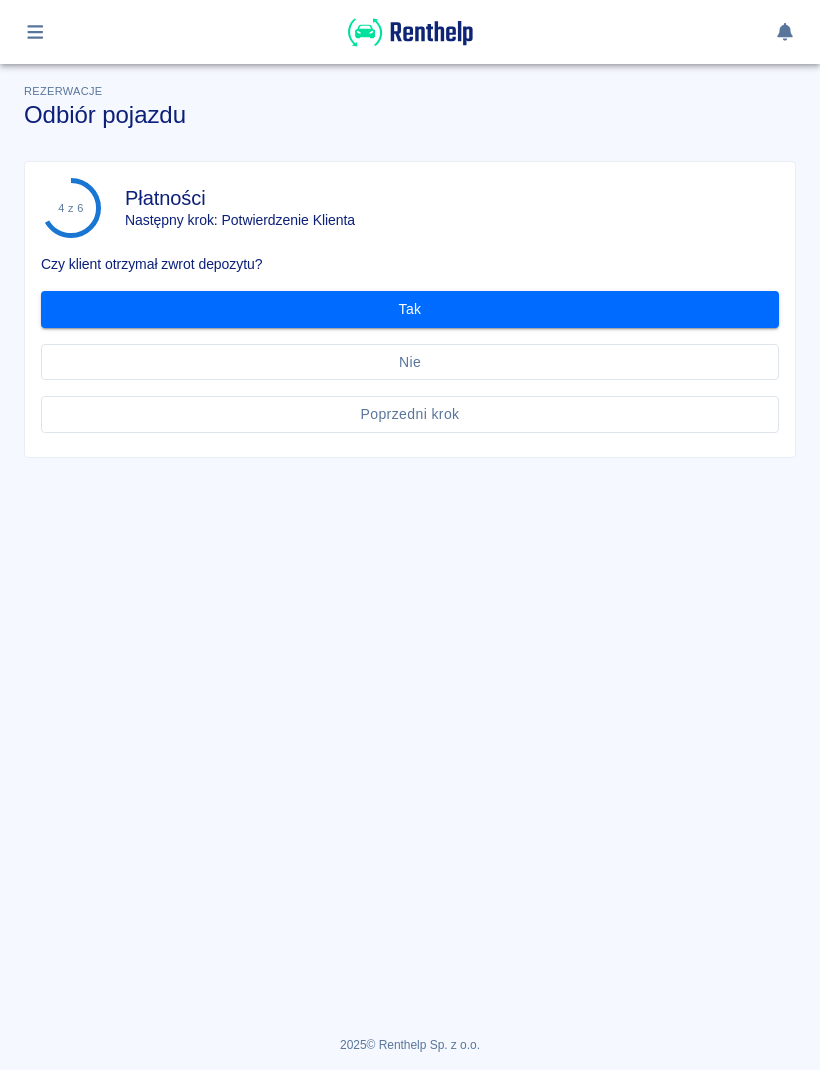 click on "Tak" at bounding box center (410, 309) 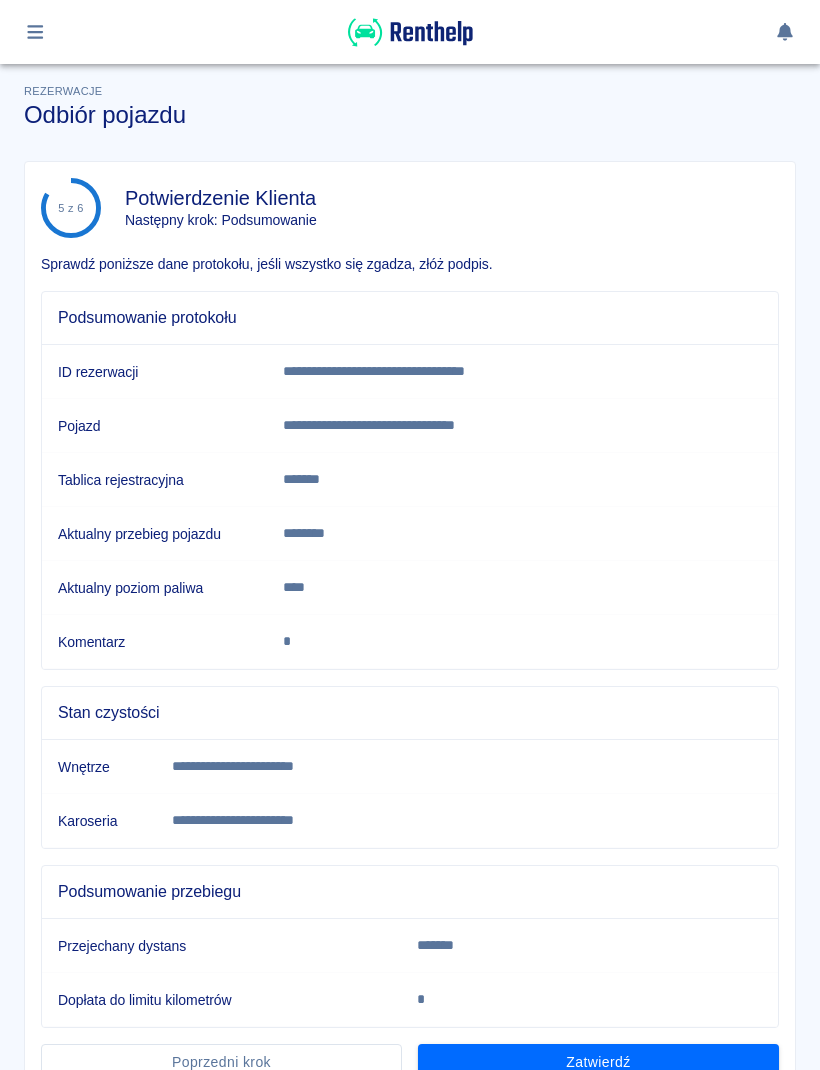 click on "Zatwierdź" at bounding box center (598, 1062) 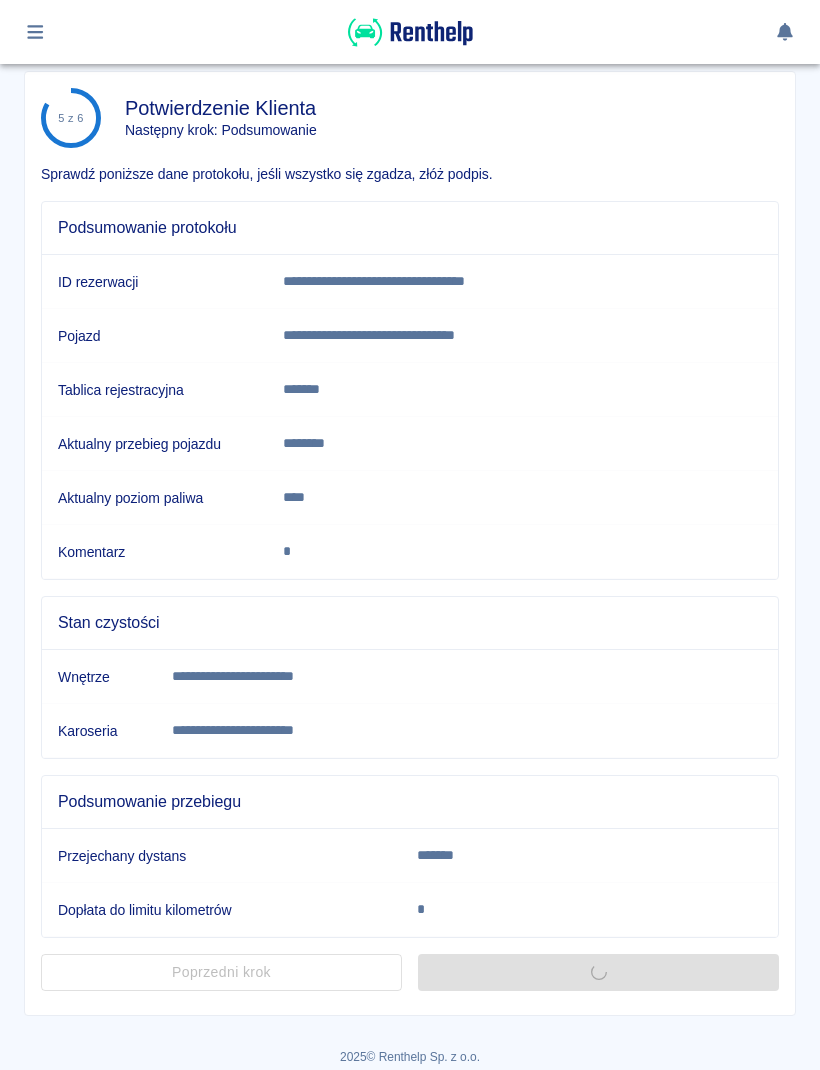 scroll, scrollTop: 0, scrollLeft: 0, axis: both 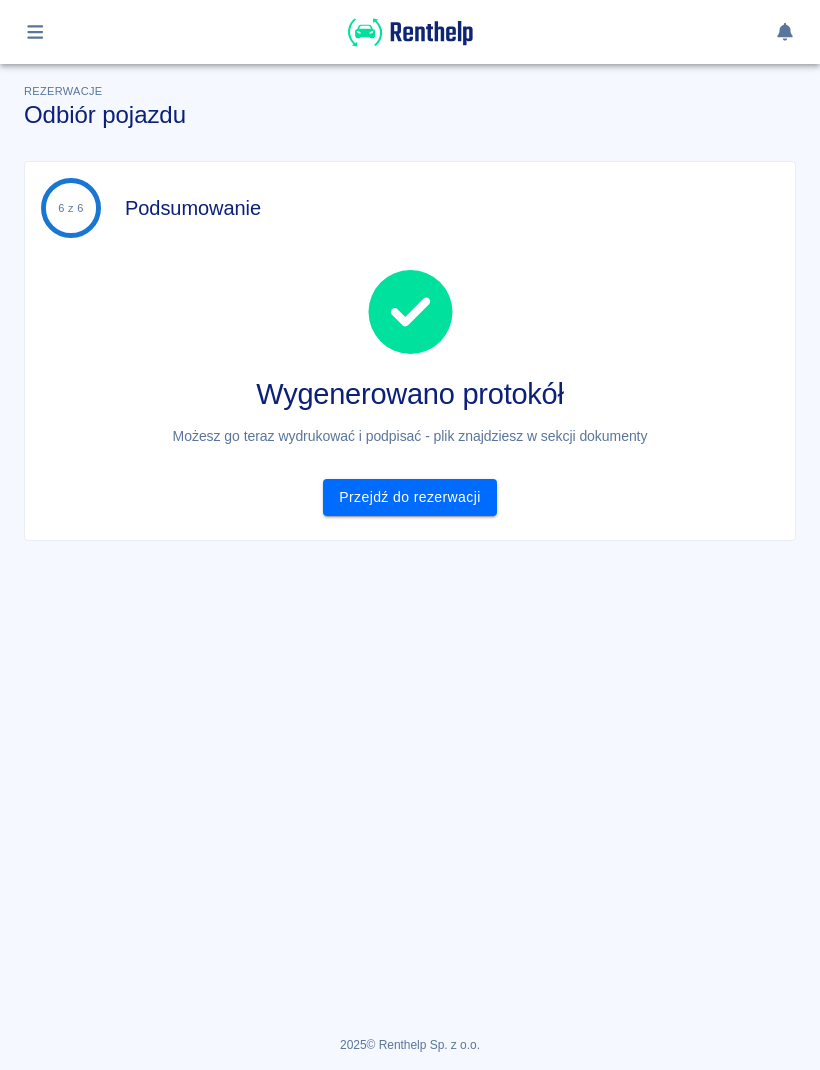click on "Przejdź do rezerwacji" at bounding box center (409, 497) 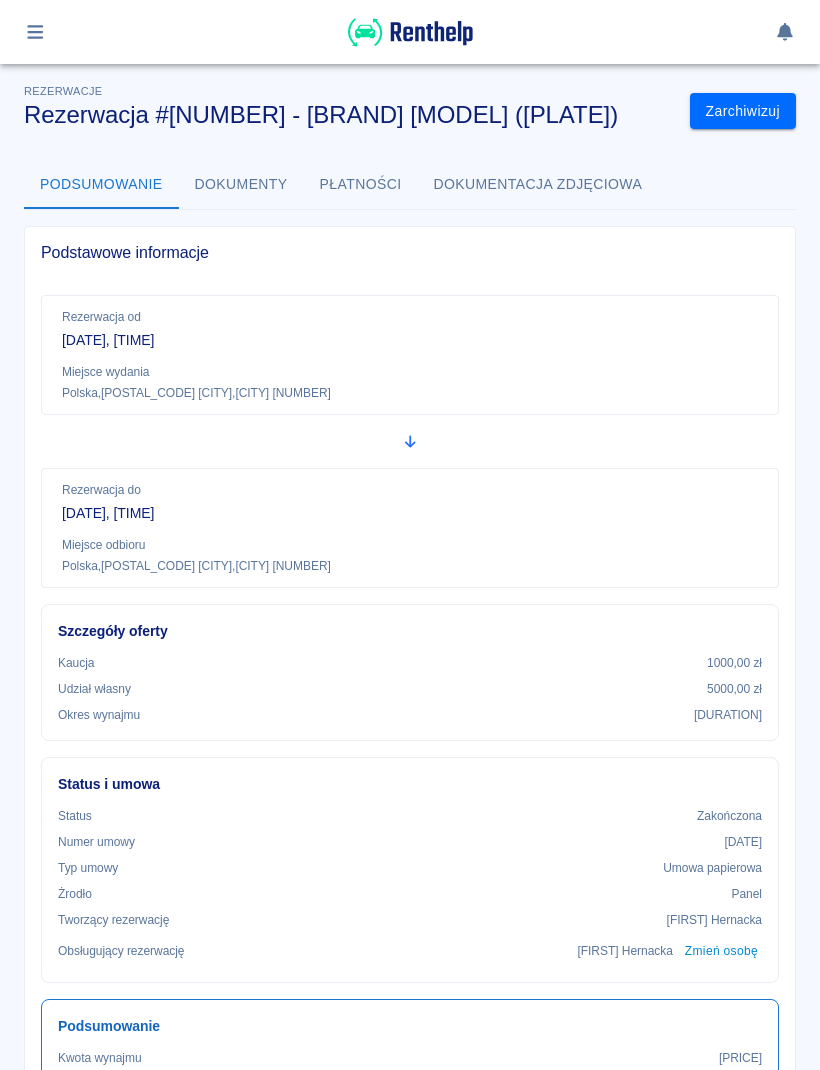 click 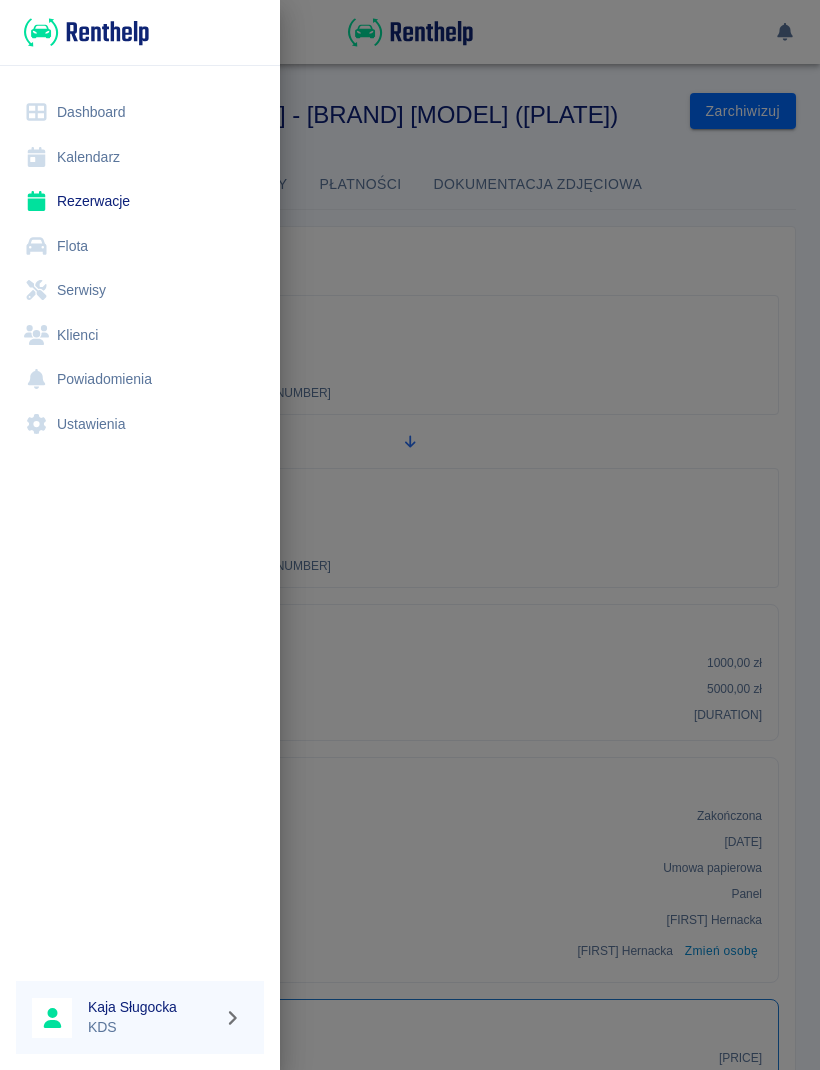click on "Kalendarz" at bounding box center (140, 157) 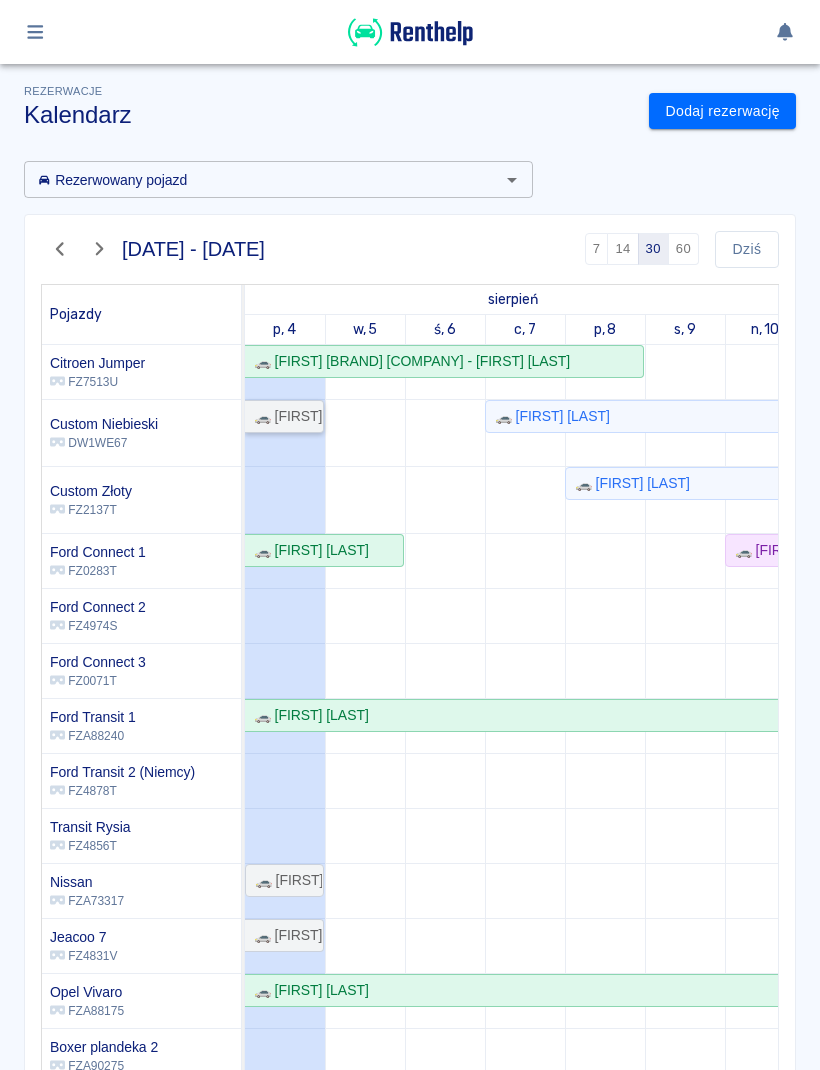 click on "🚗 [FIRST] [LAST]" at bounding box center (284, 416) 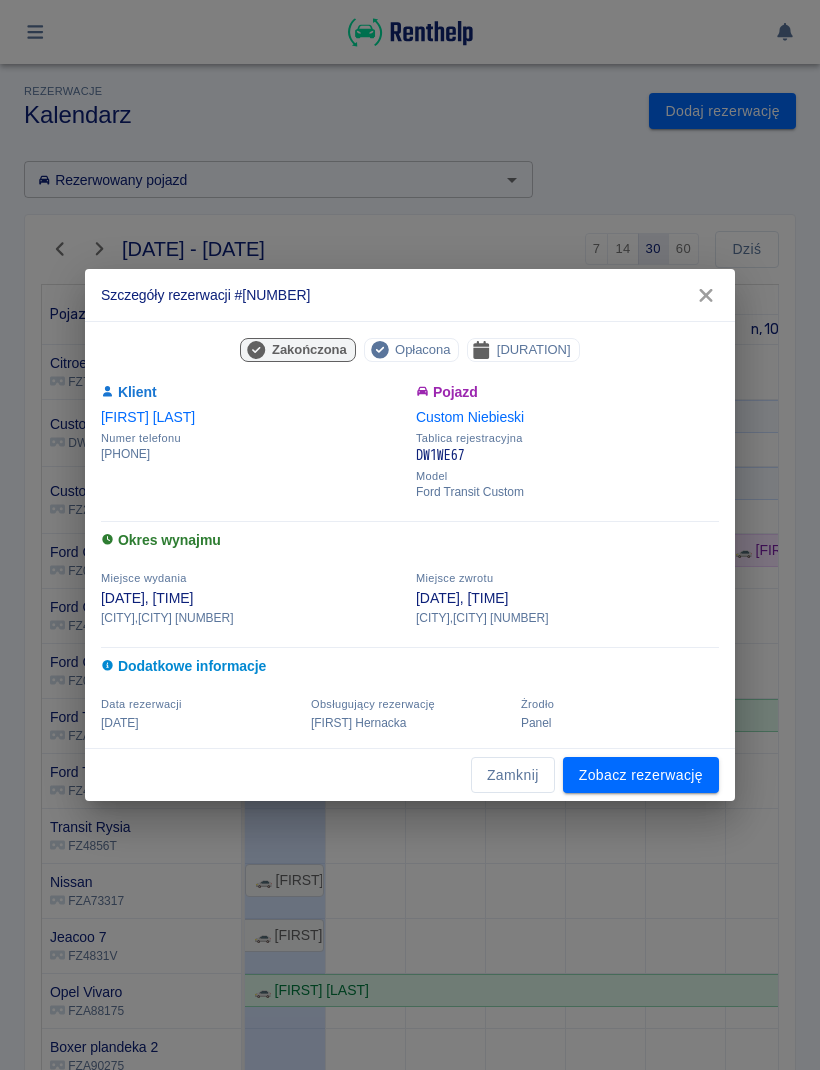 click on "Zamknij" at bounding box center (513, 775) 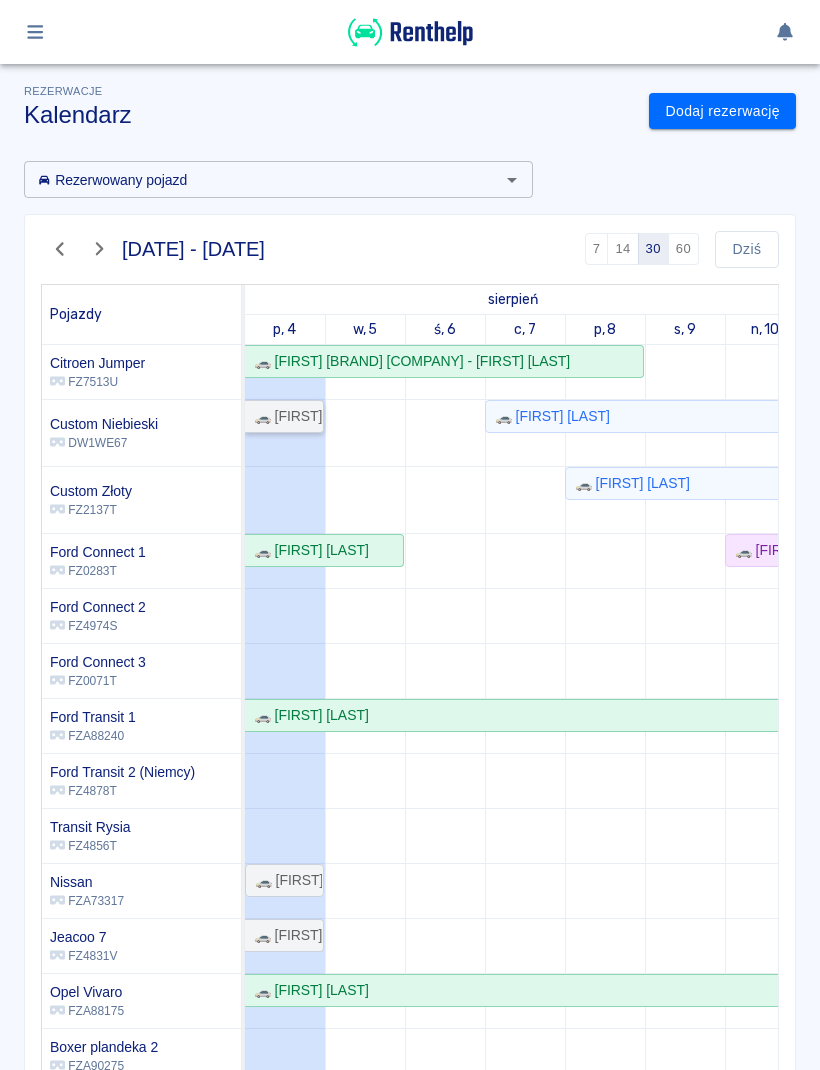 scroll, scrollTop: 104, scrollLeft: 5, axis: both 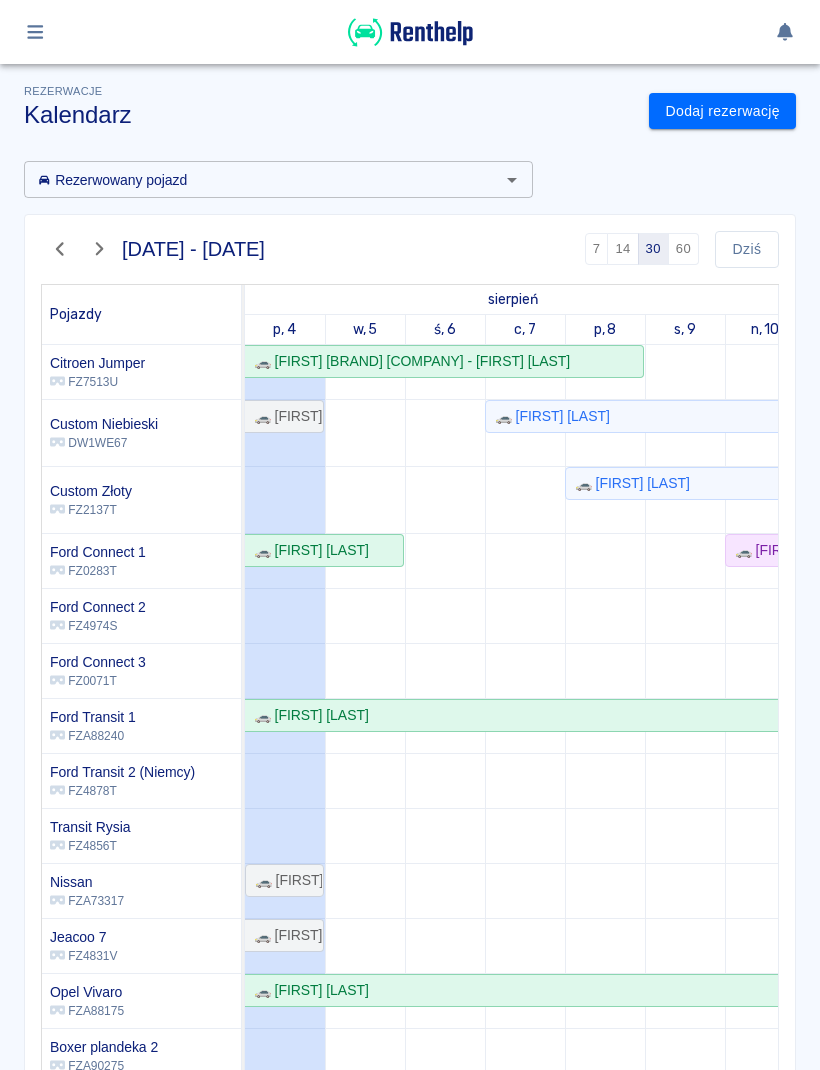 click at bounding box center [35, 32] 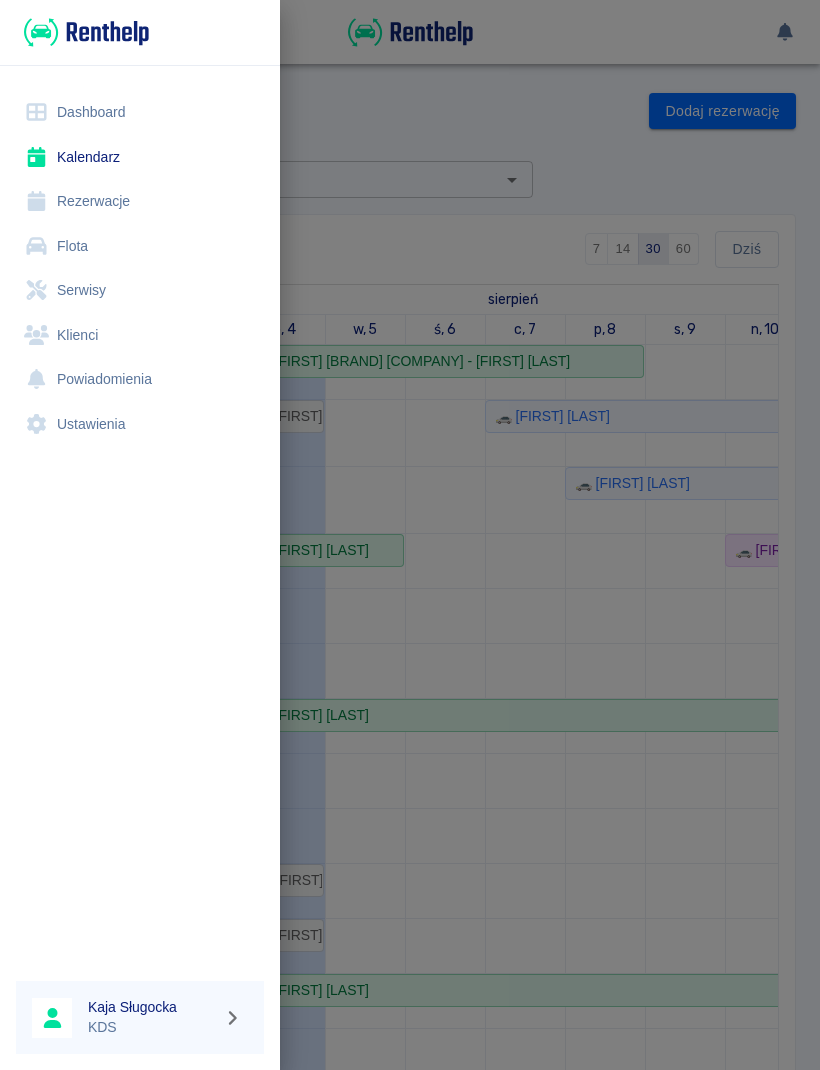 click on "Rezerwacje" at bounding box center [140, 201] 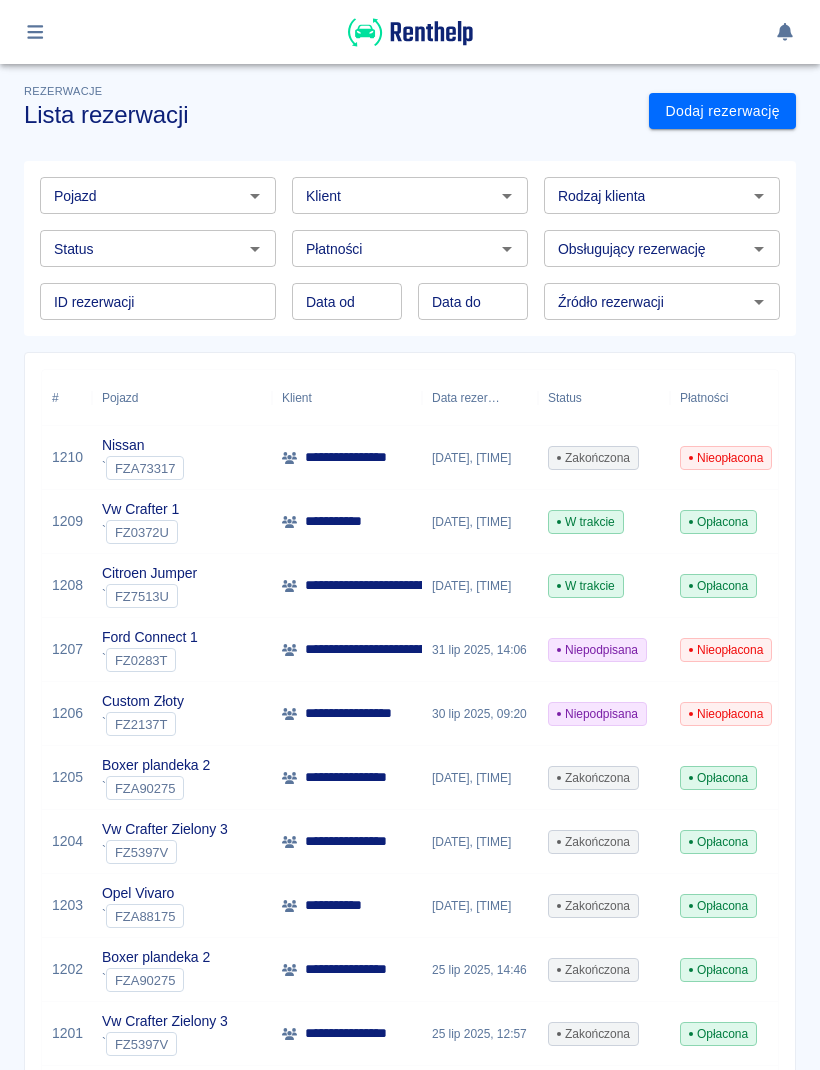 click 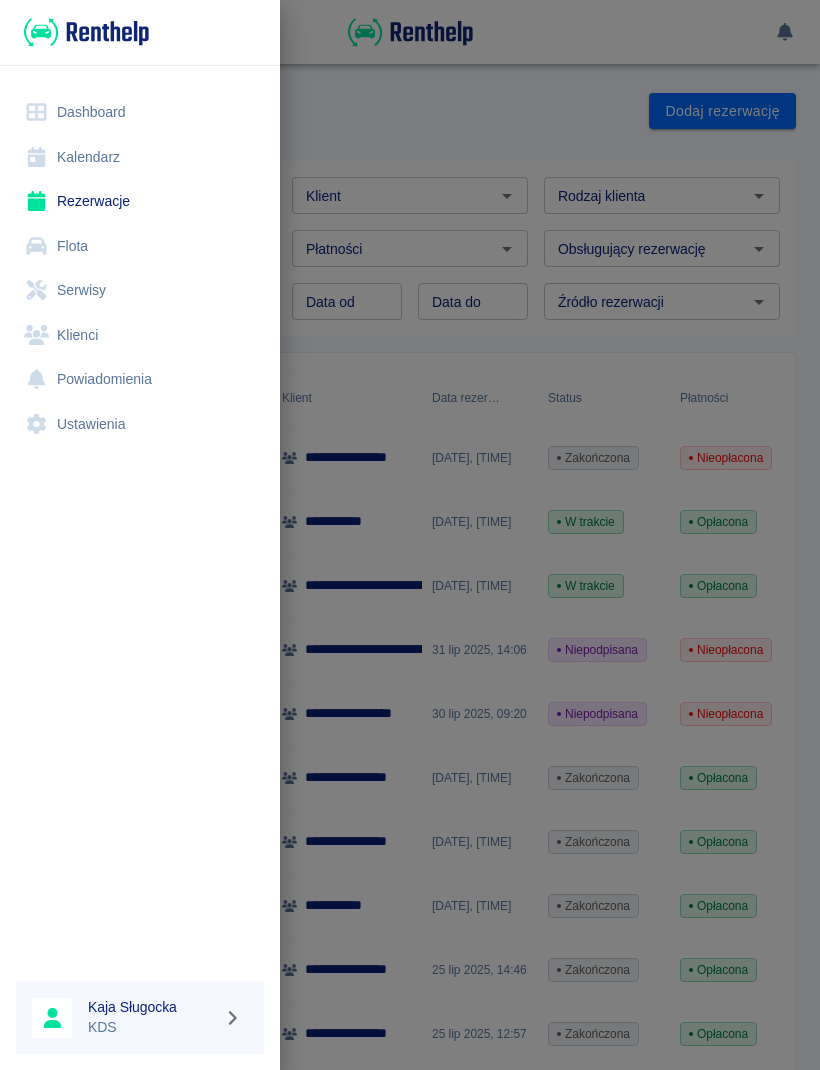 click on "Dashboard" at bounding box center [140, 112] 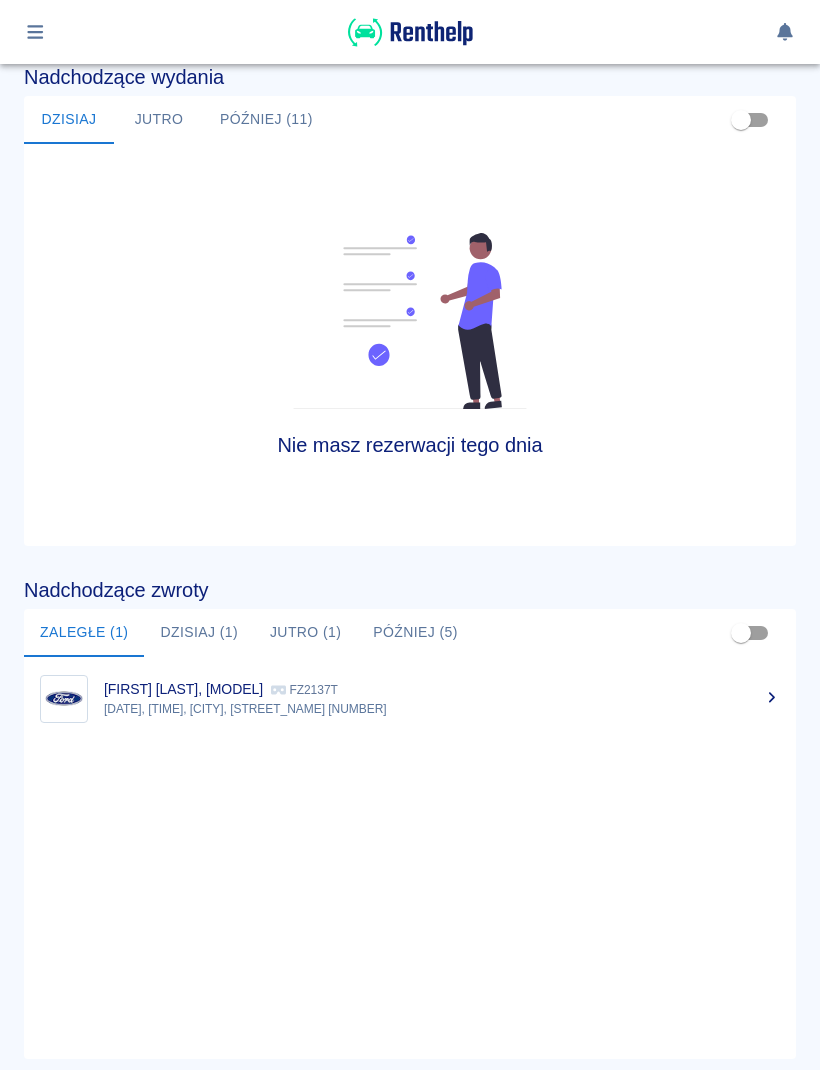 click on "[FIRST]  [LAST], [MODEL]" at bounding box center [183, 689] 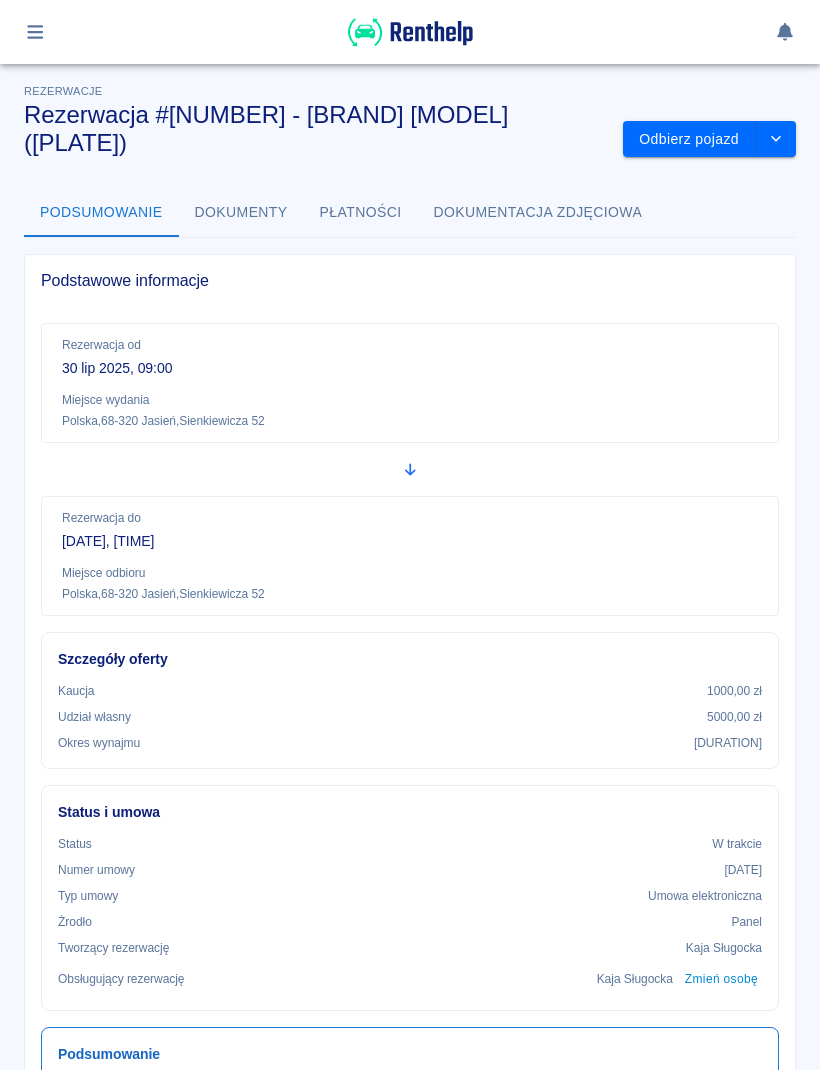 click on "Odbierz pojazd" at bounding box center [689, 139] 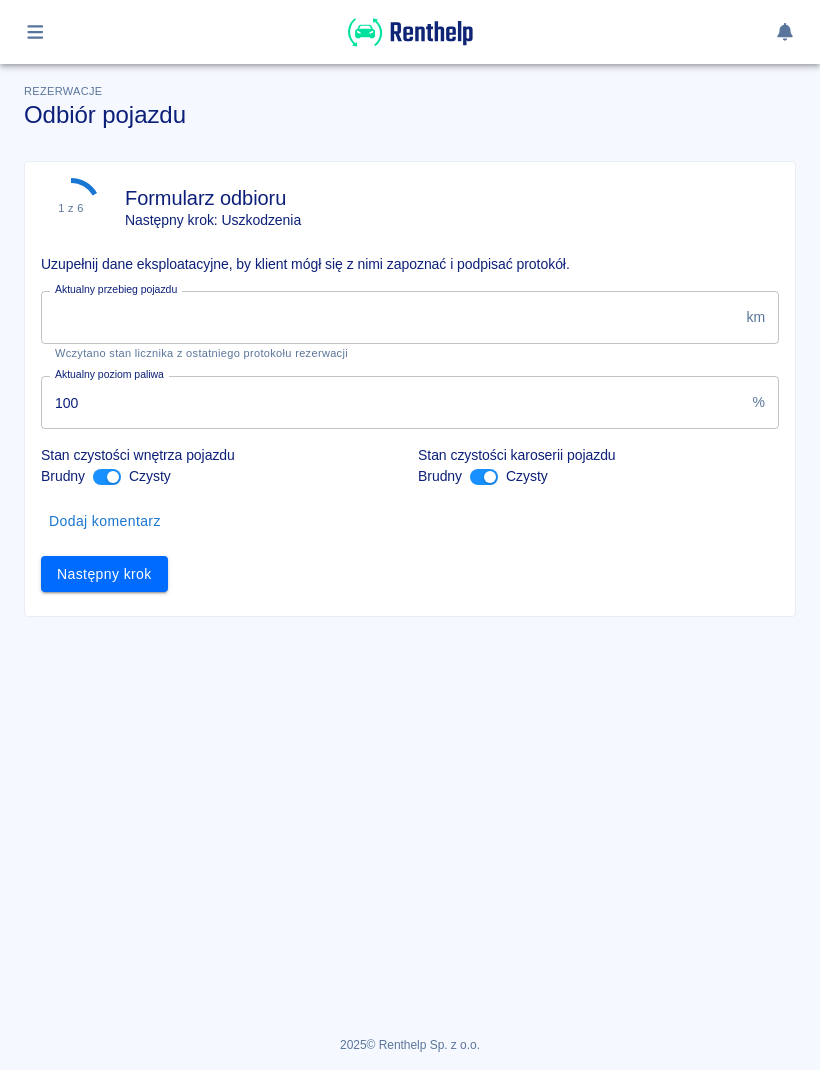 click on "[NUMBER]" at bounding box center (389, 317) 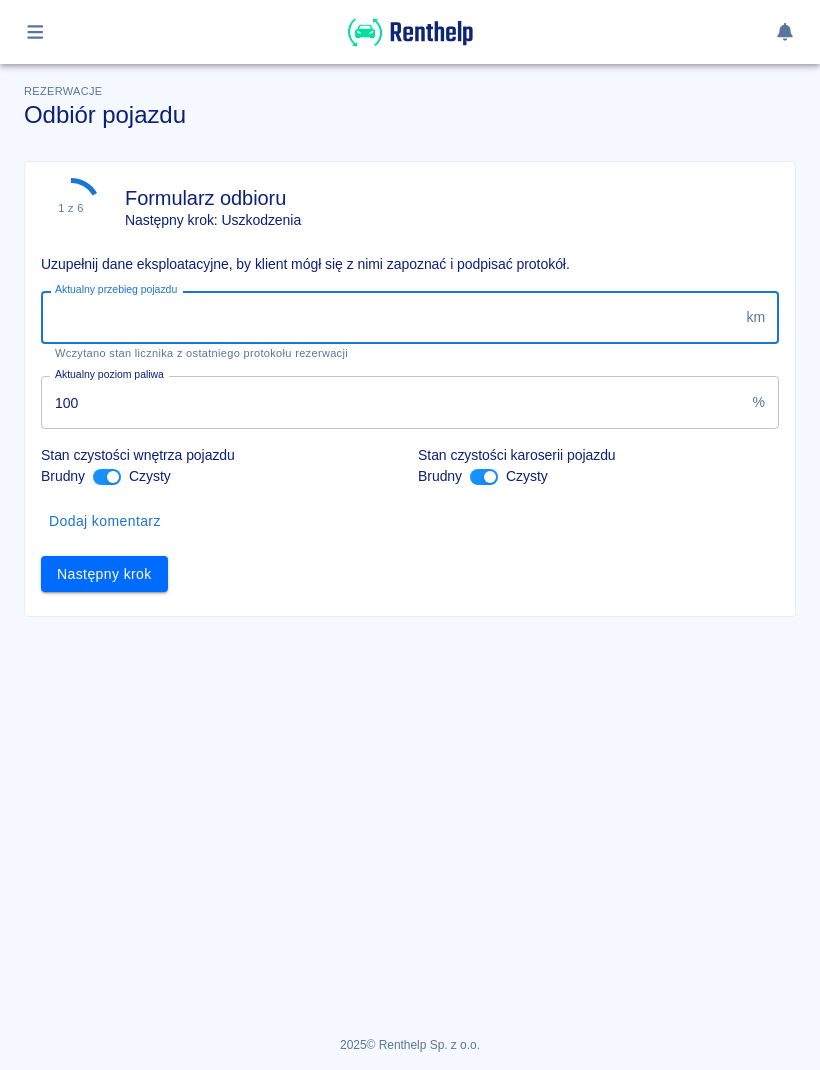 click on "[NUMBER]" at bounding box center (389, 317) 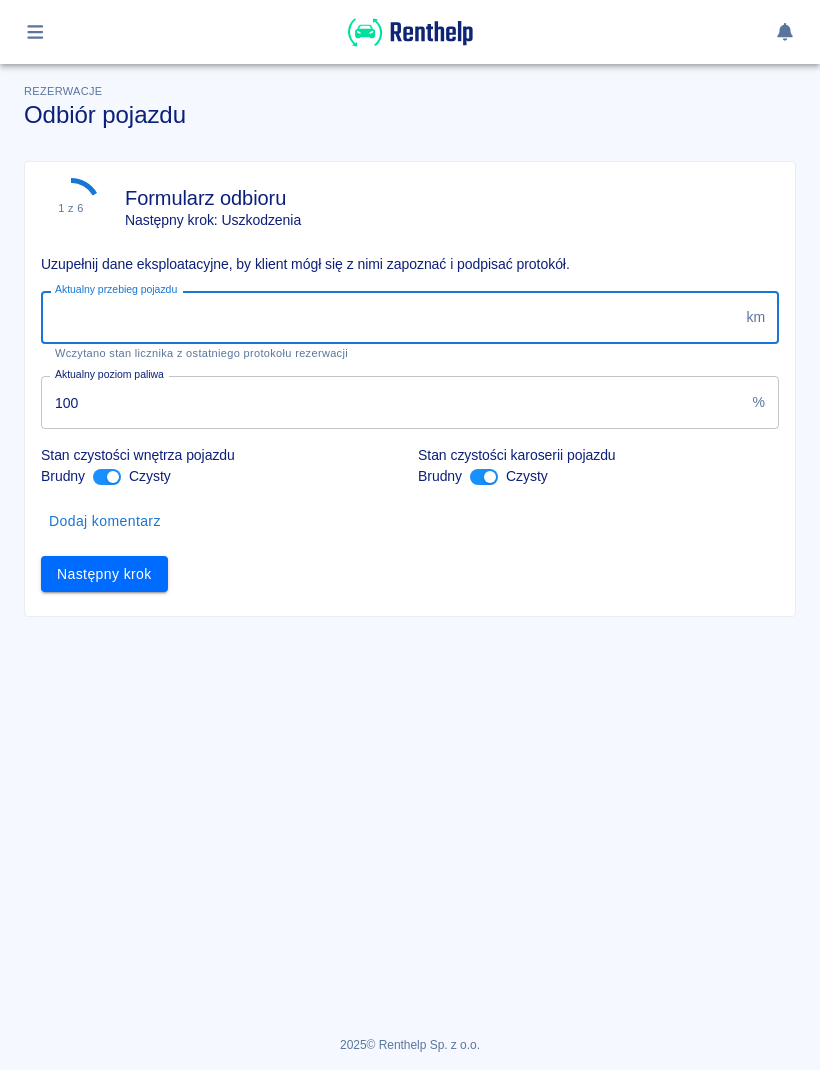 type on "[NUMBER]" 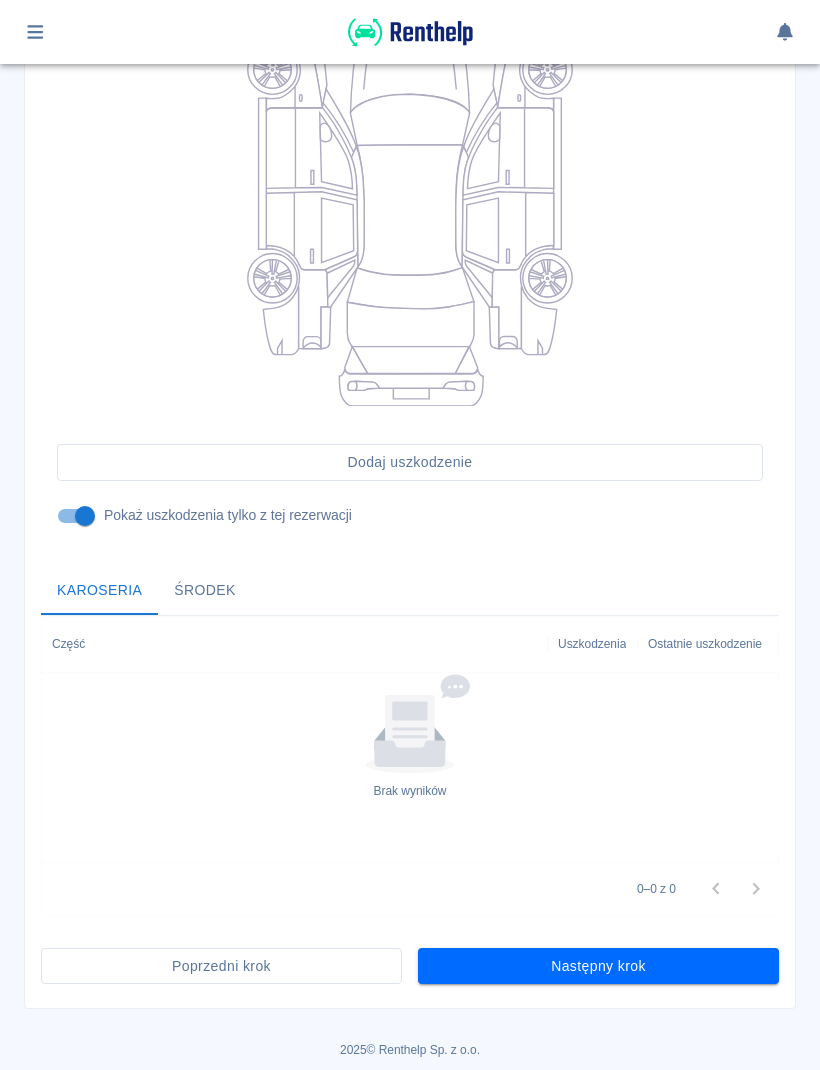 scroll, scrollTop: 318, scrollLeft: 0, axis: vertical 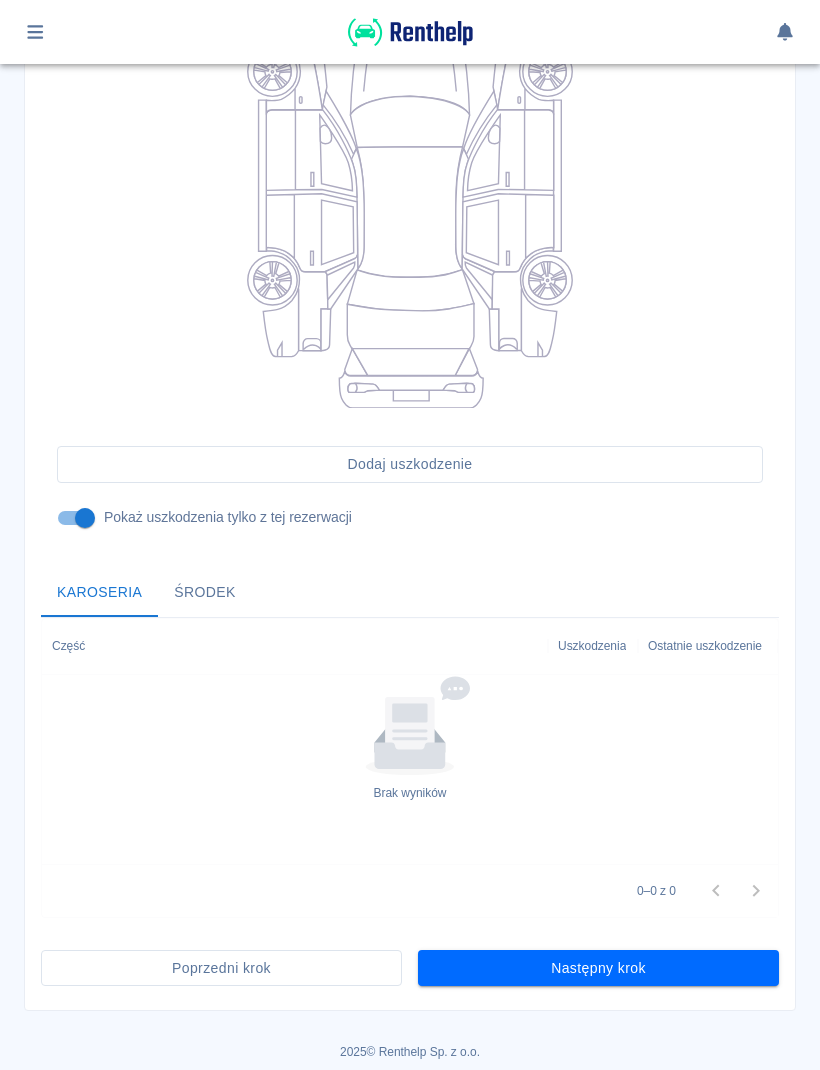 click on "Następny krok" at bounding box center [598, 968] 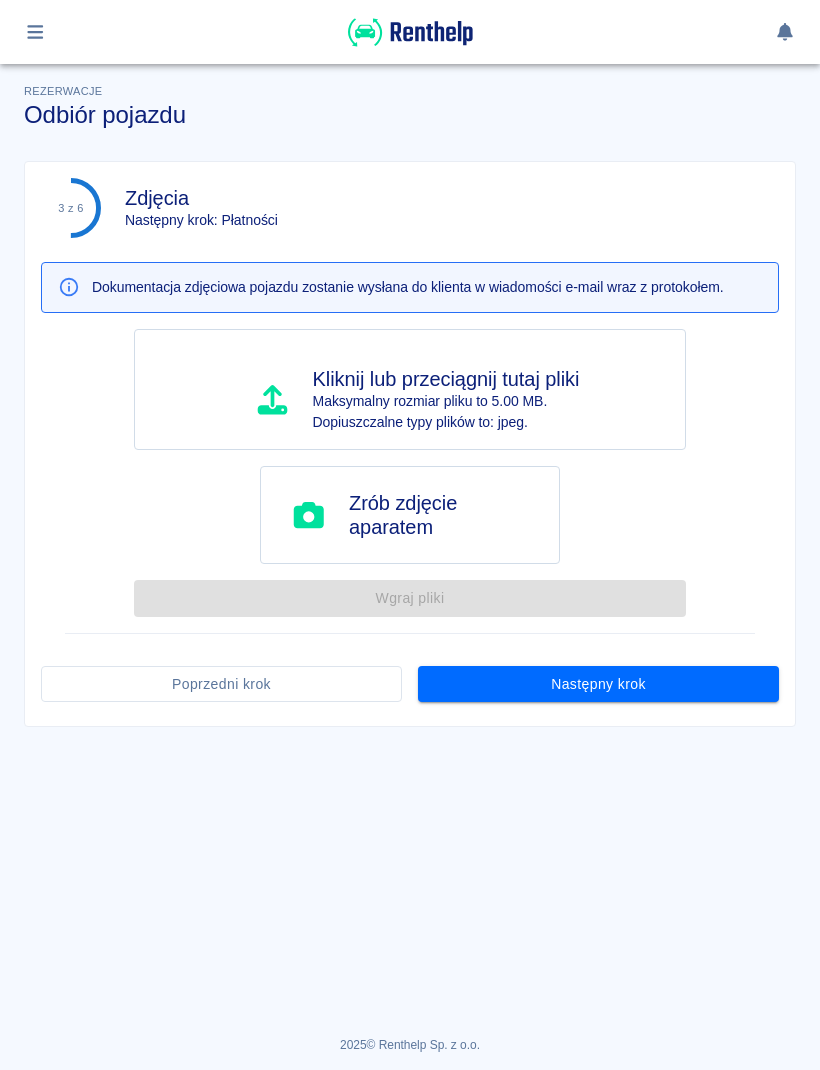 click on "Rezerwacje Odbiór pojazdu 3 z 6 Zdjęcia Następny krok: Płatności Dokumentacja zdjęciowa pojazdu zostanie wysłana do klienta w wiadomości e-mail wraz z protokołem. Kliknij lub przeciągnij tutaj pliki Maksymalny rozmiar pliku to 5.00 MB. Dopiuszczalne typy plików to: jpeg. Zrób zdjęcie aparatem Wgraj pliki Poprzedni krok Następny krok" at bounding box center (410, 526) 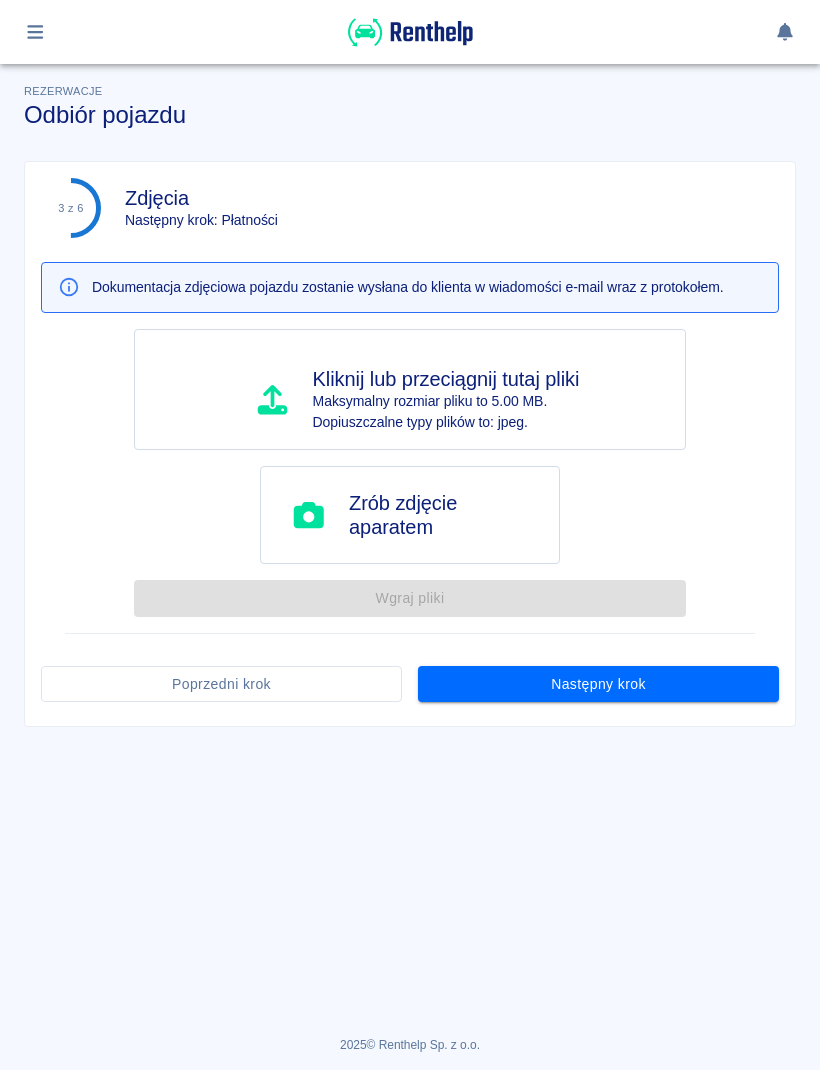 click on "Następny krok" at bounding box center [598, 684] 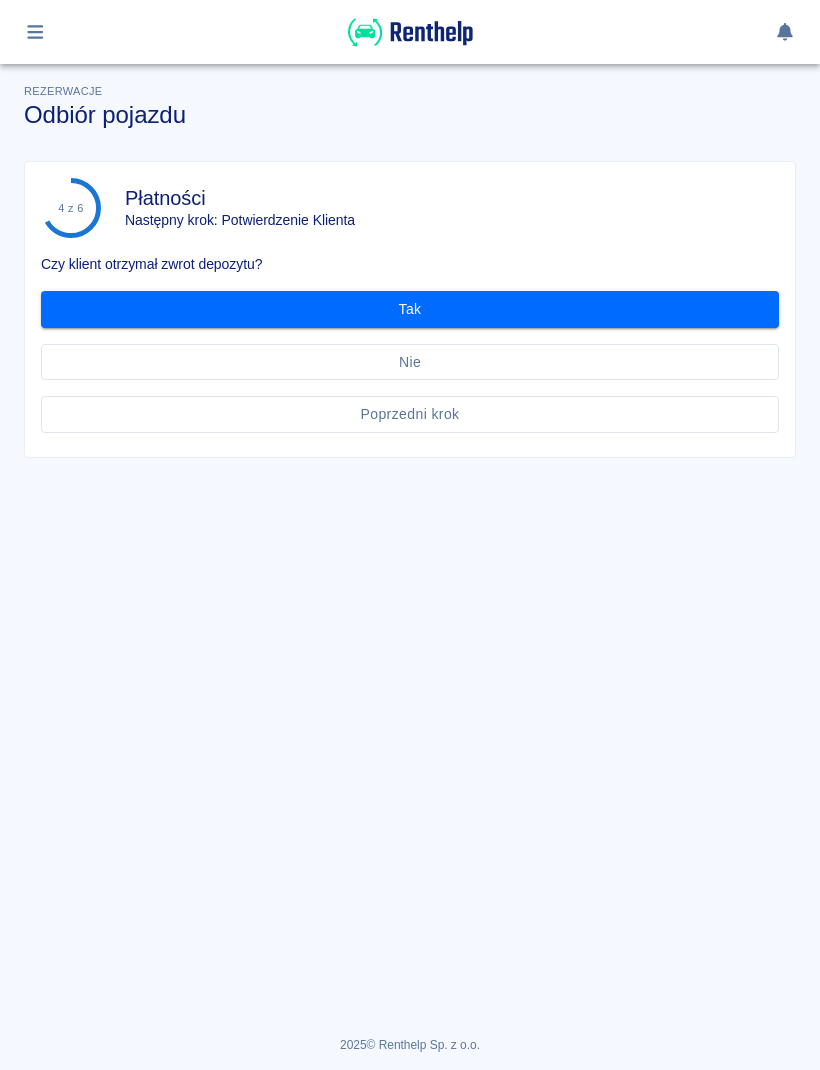 click on "Tak" at bounding box center [410, 309] 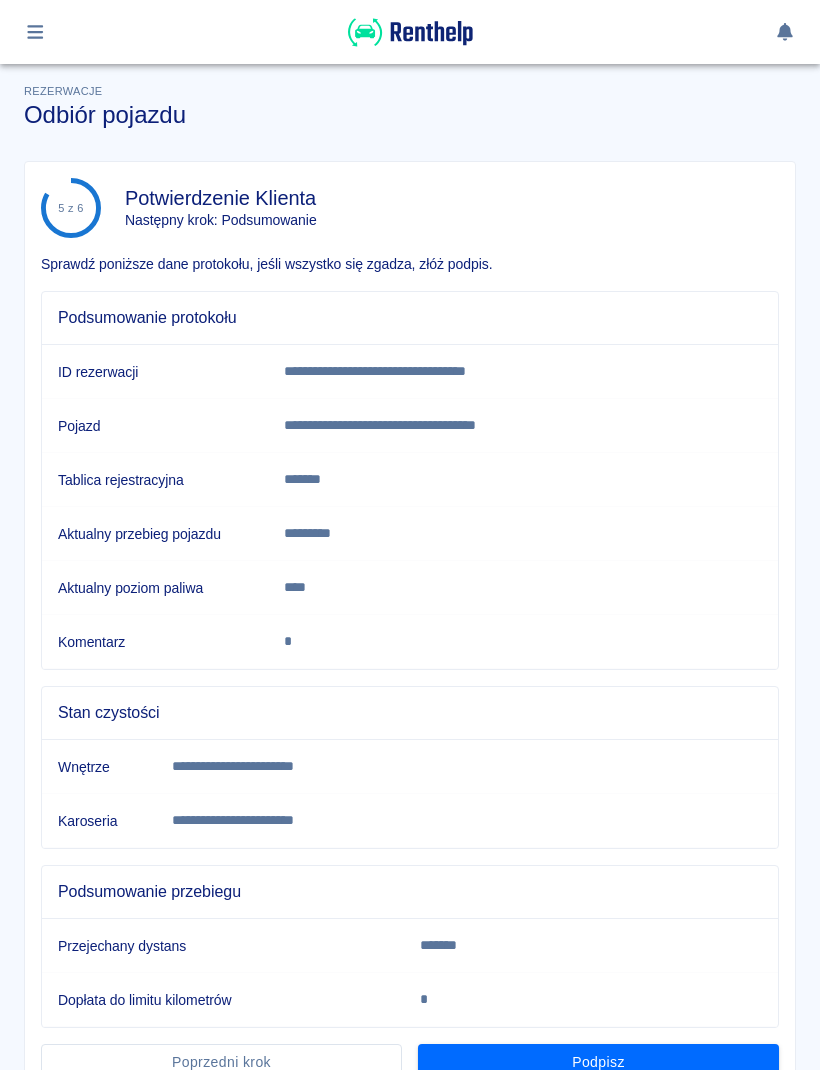 click on "Podpisz" at bounding box center (598, 1062) 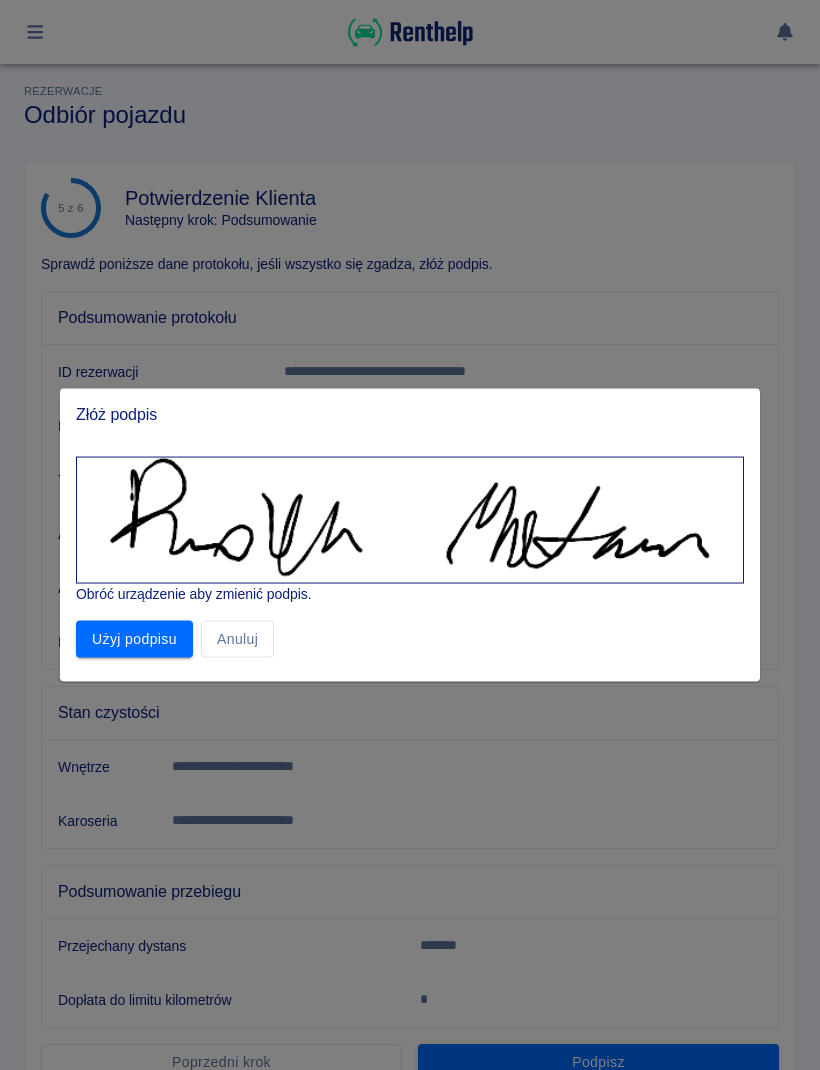 click on "Użyj podpisu" at bounding box center [134, 639] 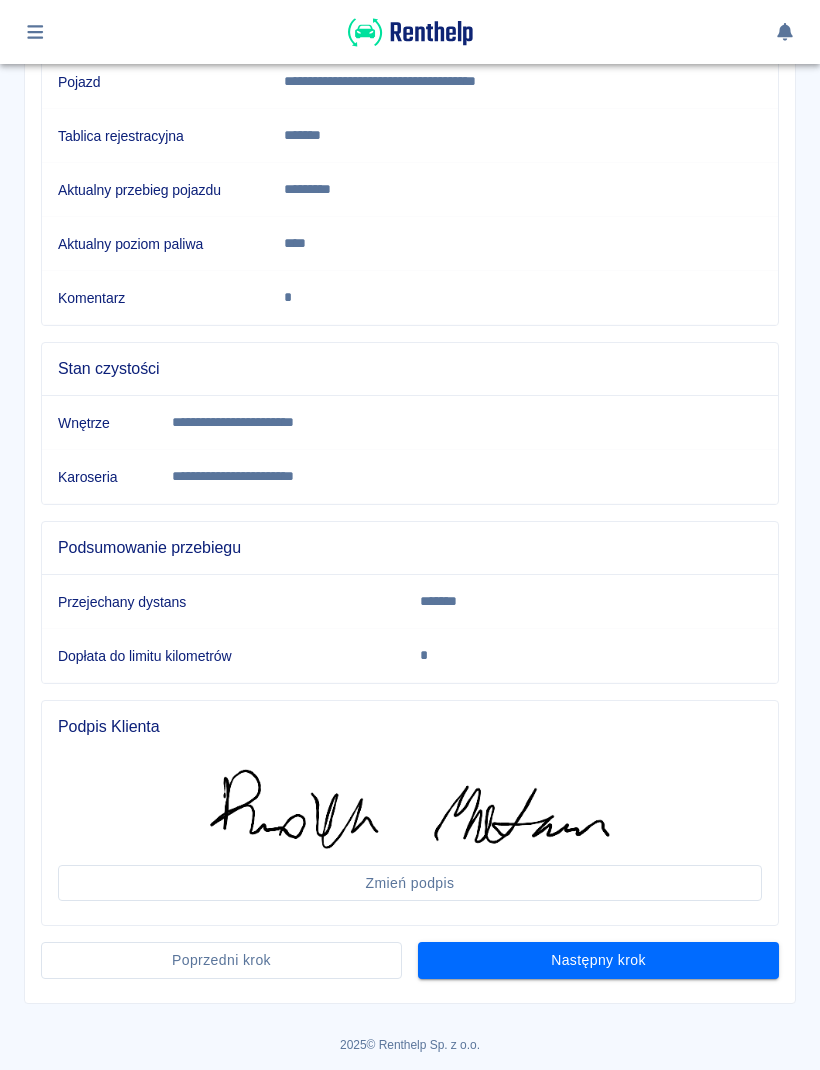 scroll, scrollTop: 343, scrollLeft: 0, axis: vertical 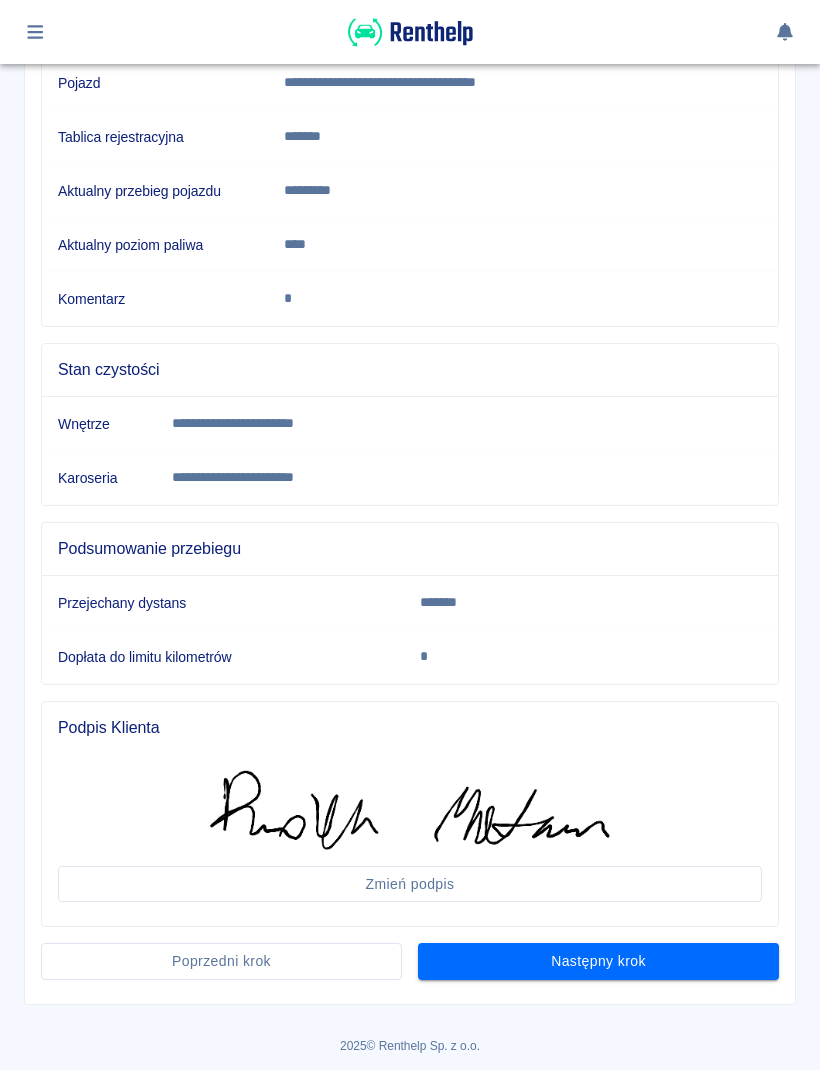 click on "Następny krok" at bounding box center (598, 961) 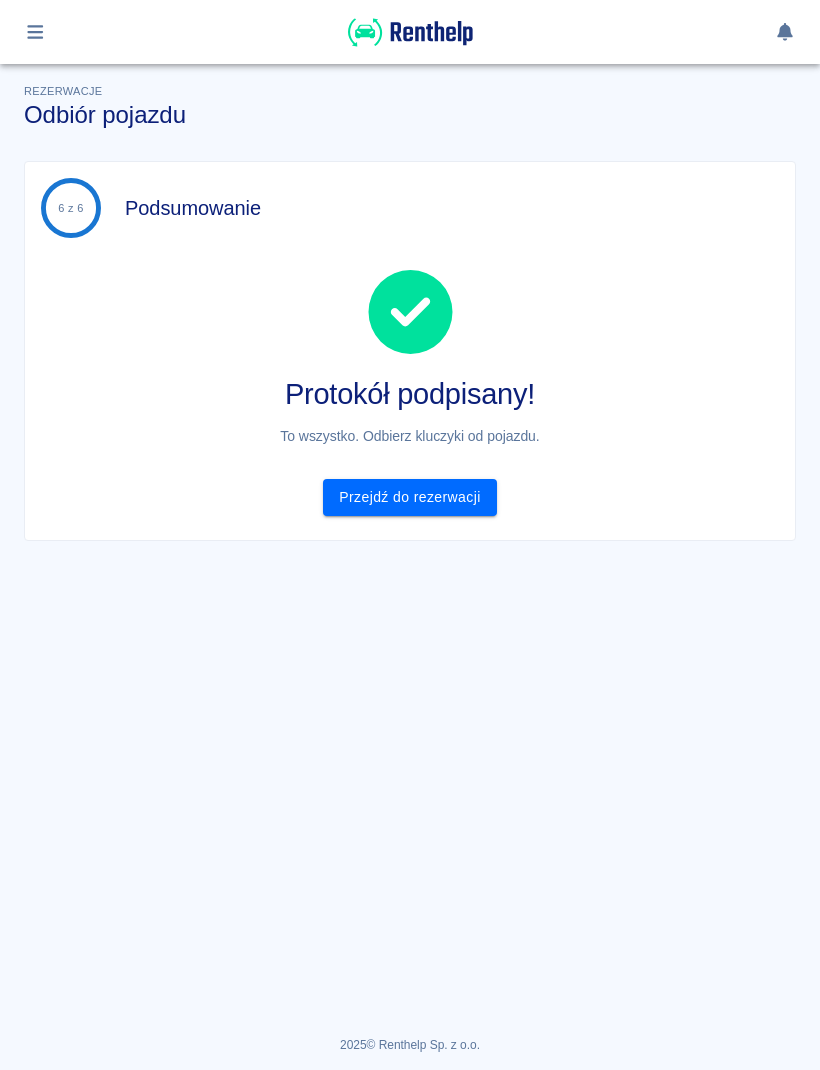 scroll, scrollTop: 0, scrollLeft: 0, axis: both 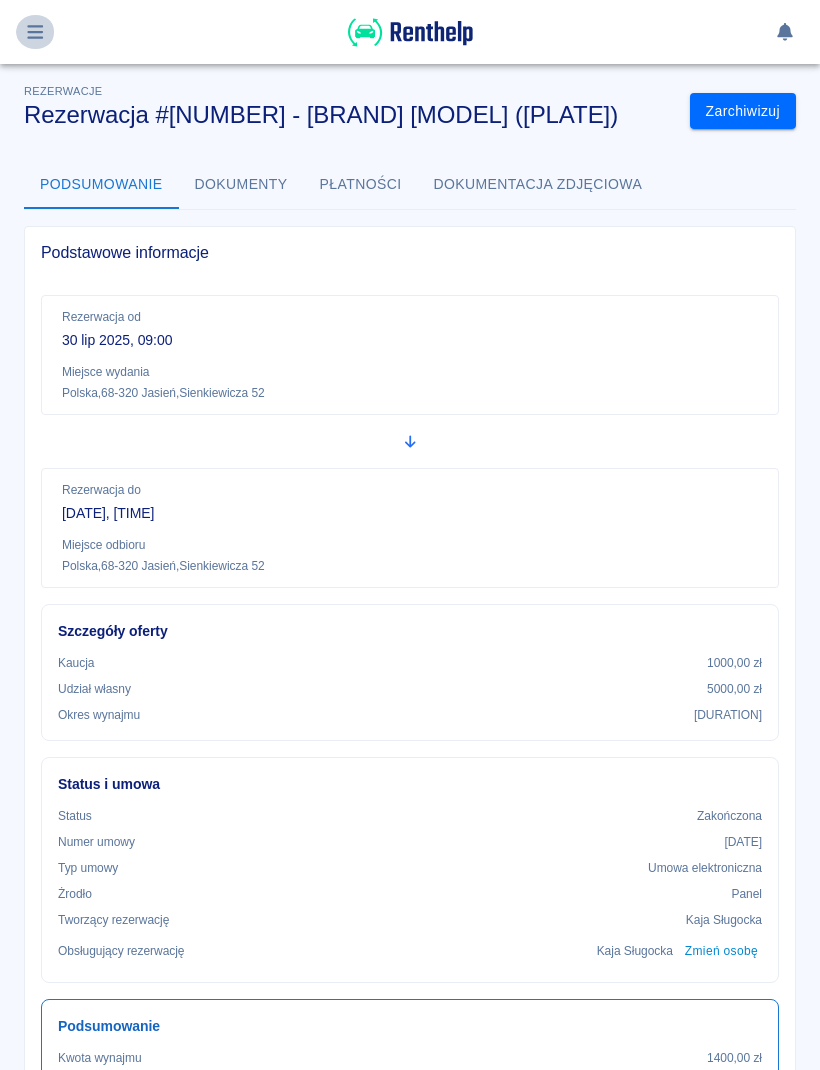 click 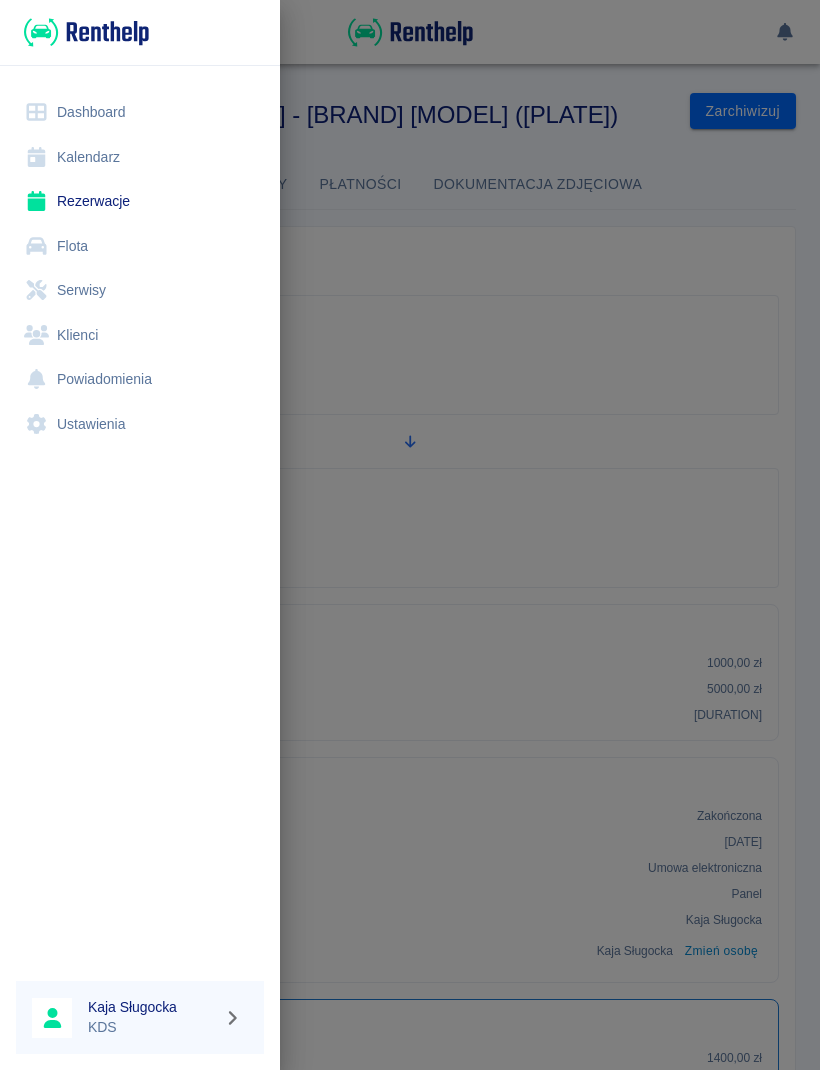 click on "Flota" at bounding box center (140, 246) 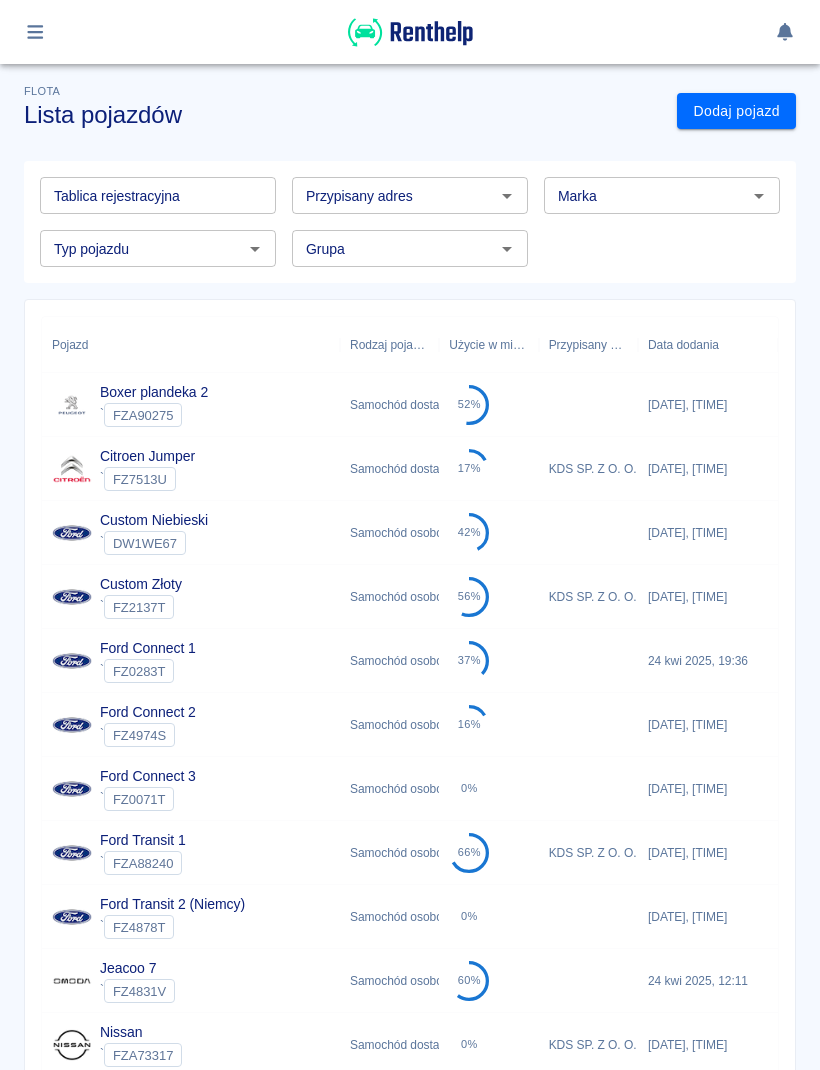click on "[MODEL] ` [PLATE]" at bounding box center [191, 533] 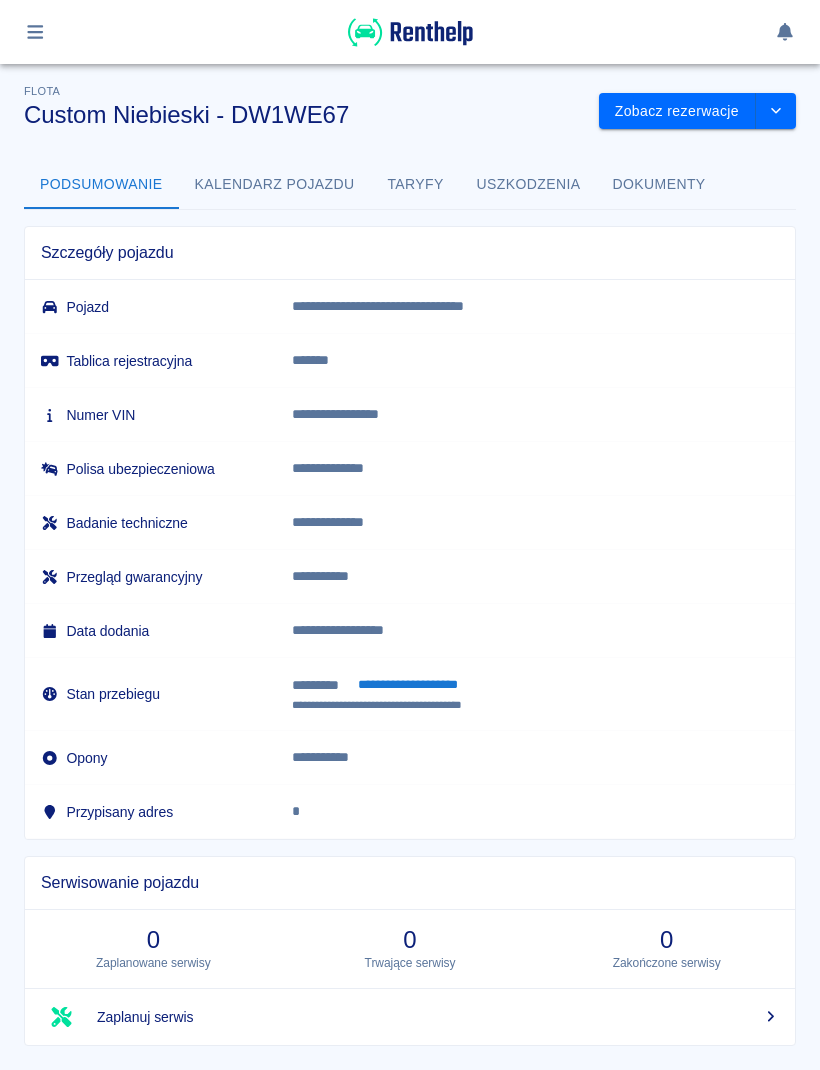 click at bounding box center (410, 32) 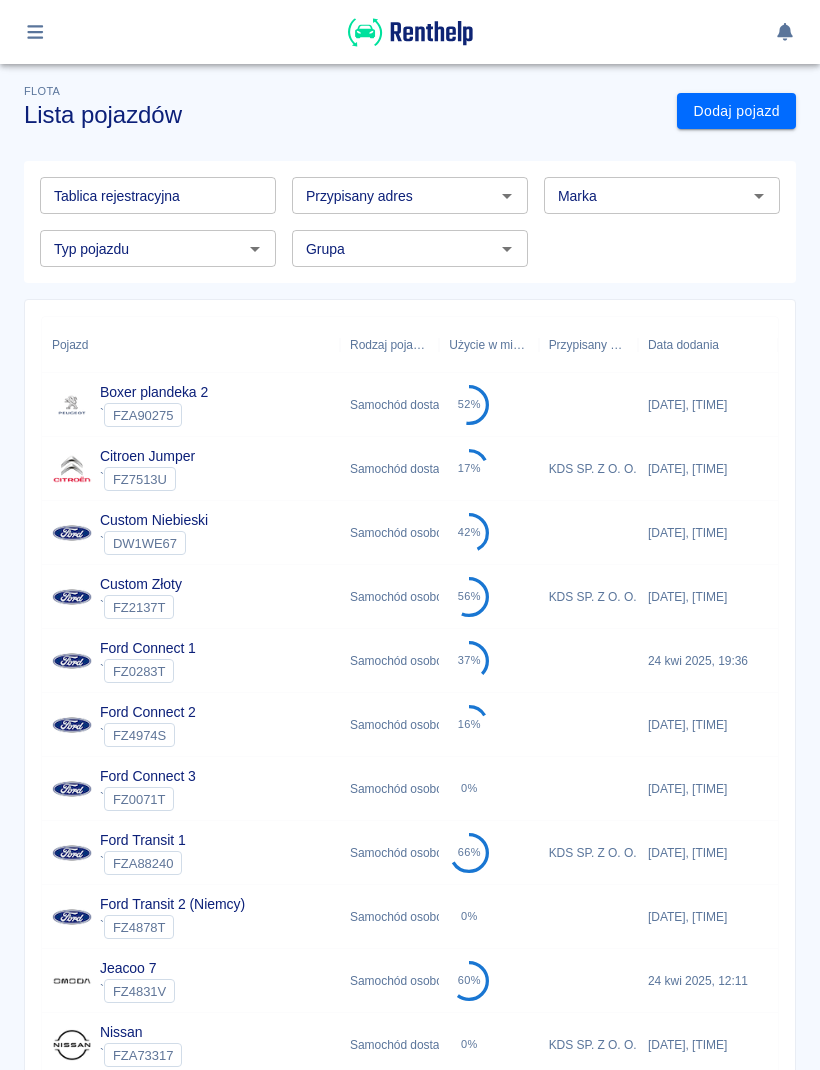 click on "[MODEL]  ` [PLATE]" at bounding box center [191, 597] 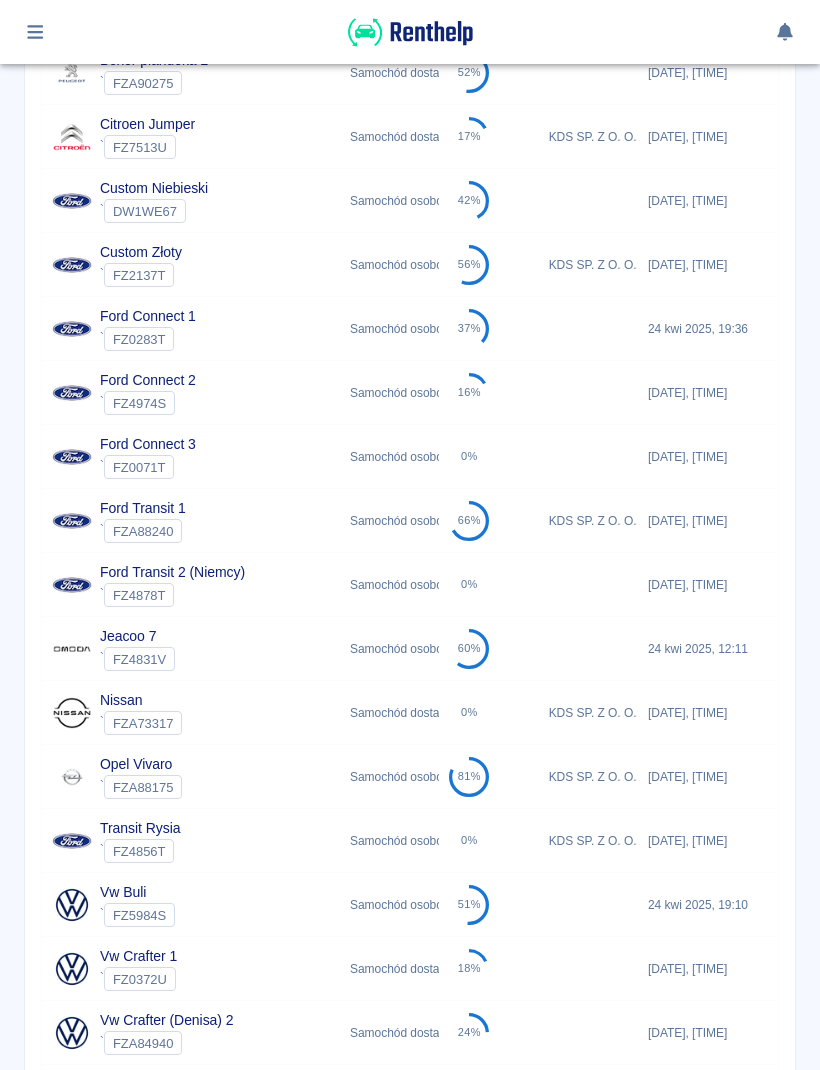 scroll, scrollTop: 335, scrollLeft: 0, axis: vertical 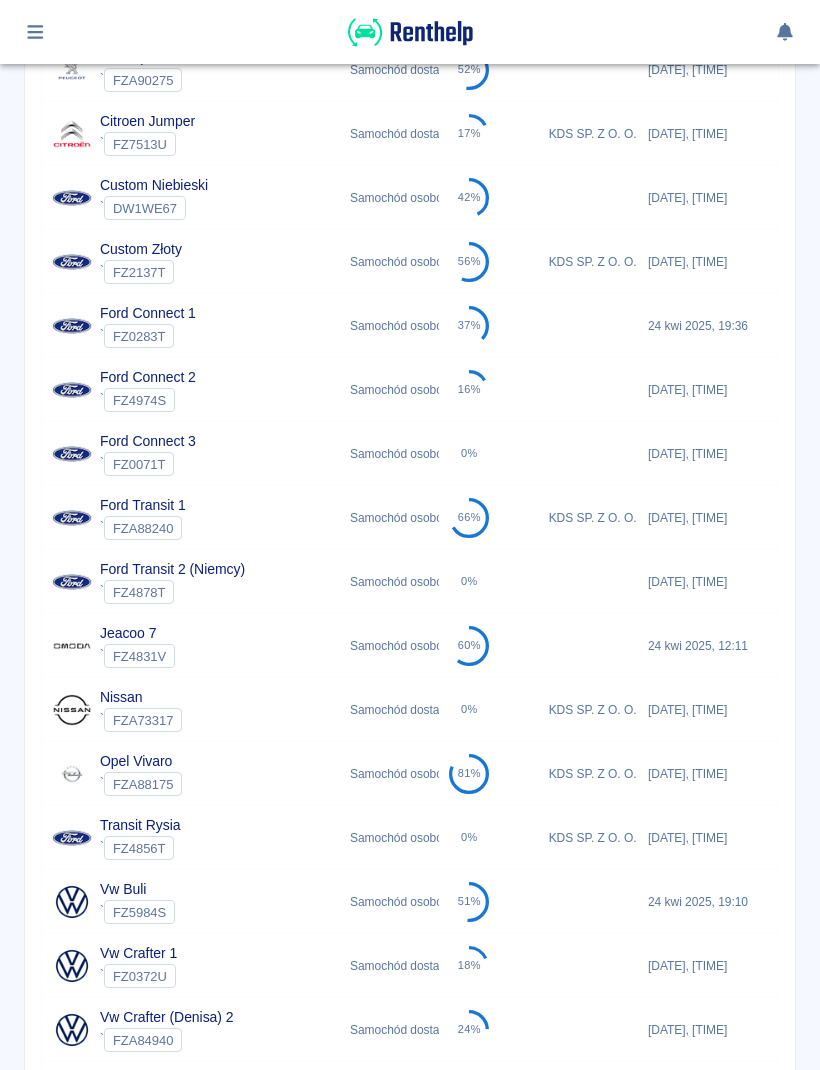 click on "[BRAND] ` [PLATE]" at bounding box center (191, 710) 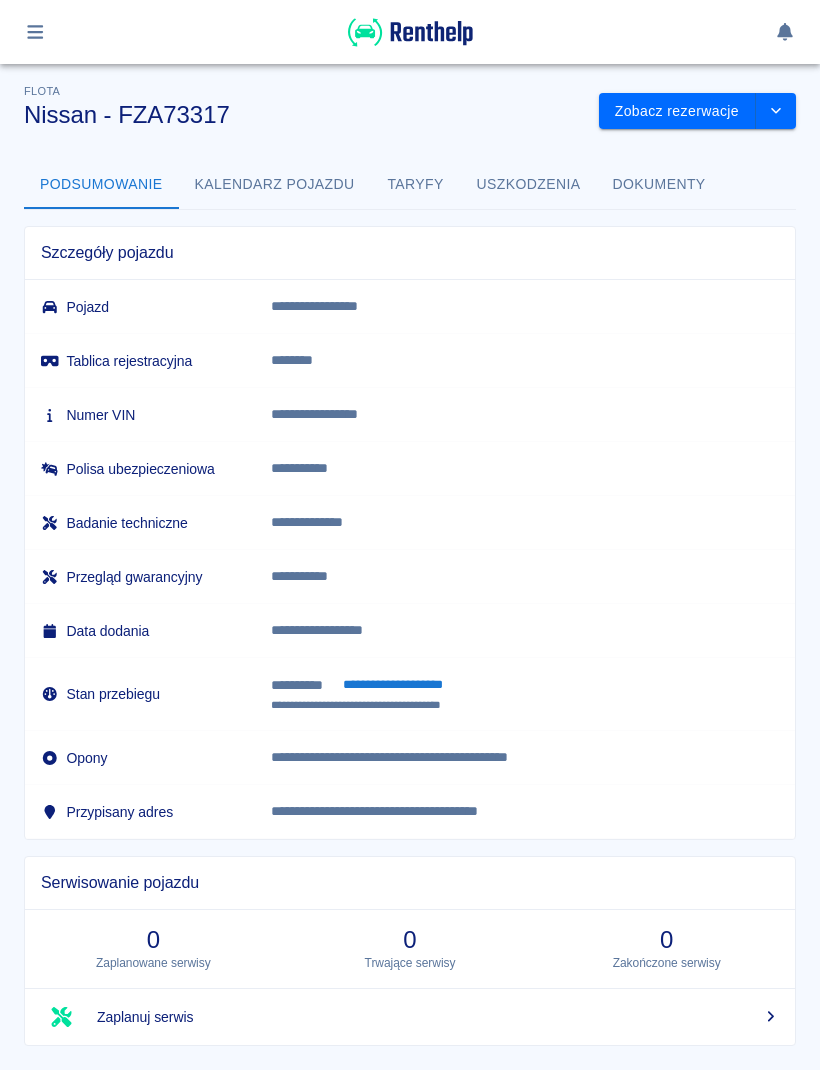 click 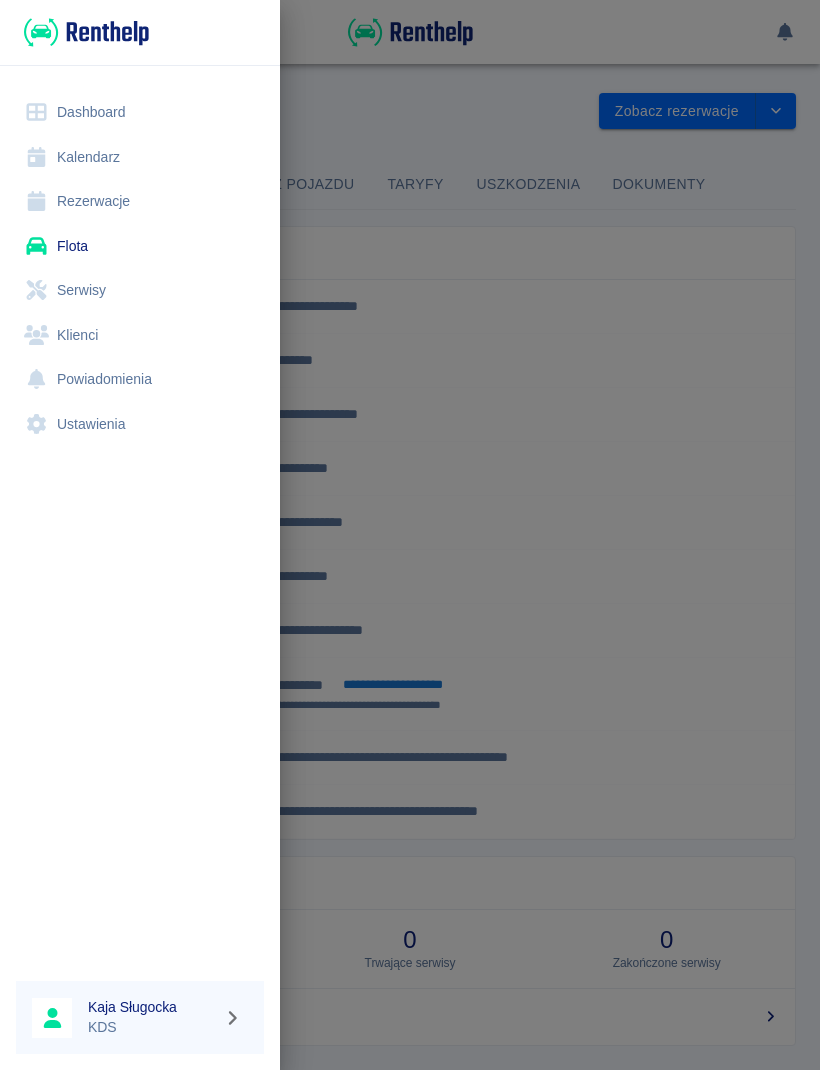 click on "Flota" at bounding box center [140, 246] 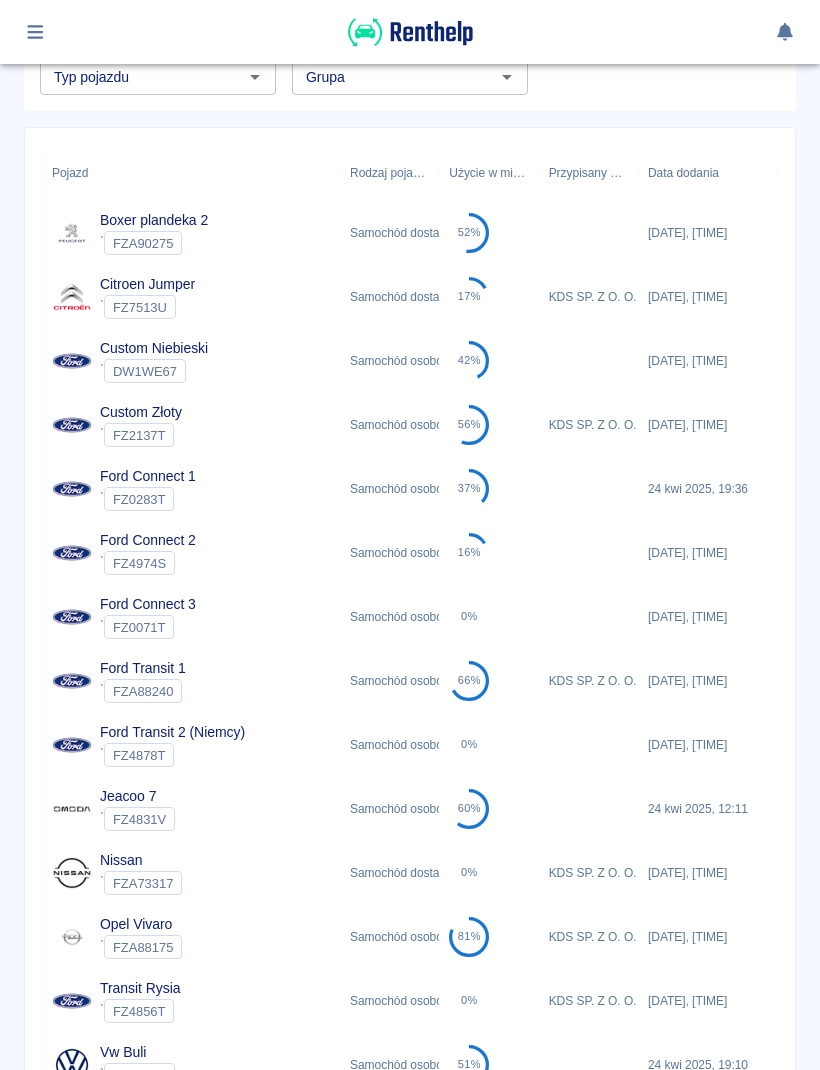 scroll, scrollTop: 177, scrollLeft: 0, axis: vertical 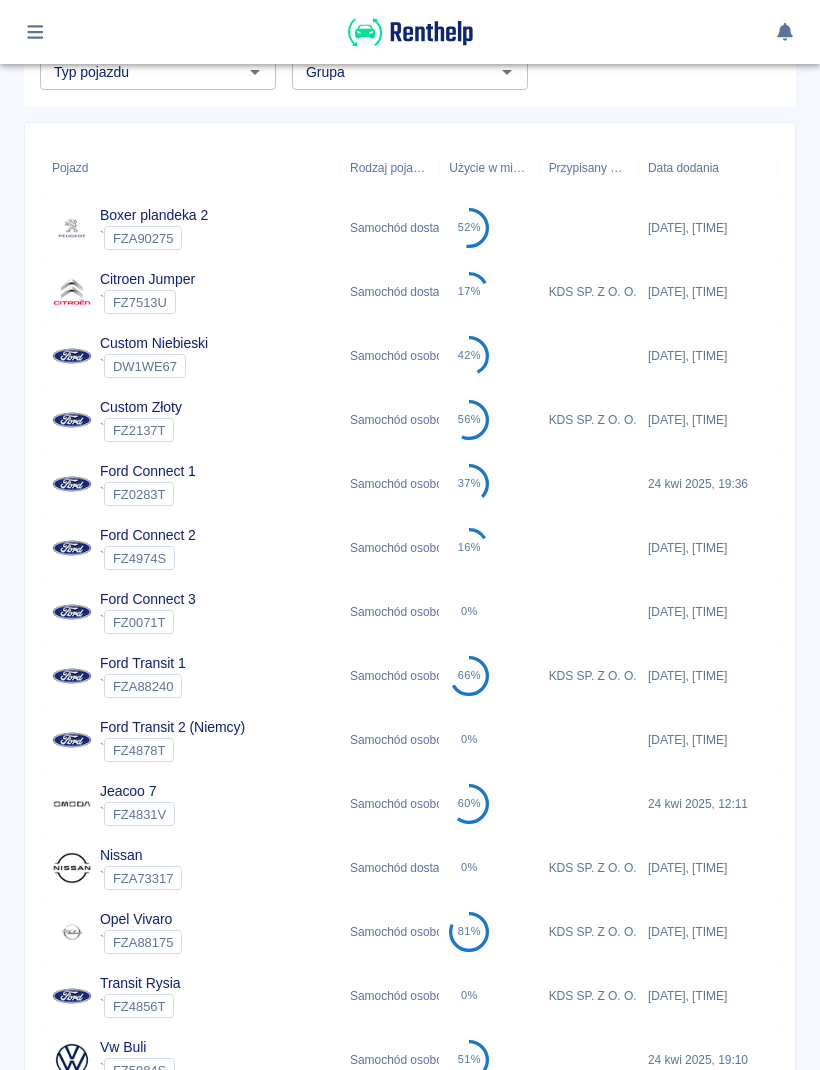 click on "Samochód dostawczy" at bounding box center (389, 868) 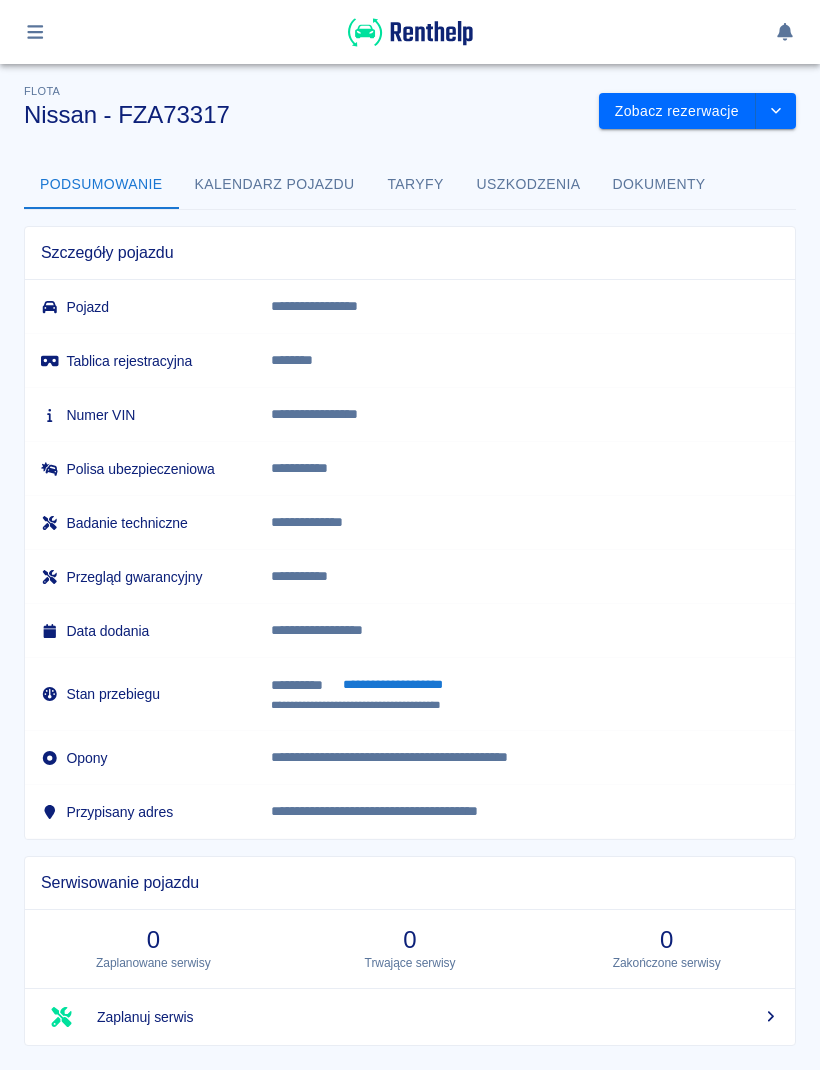 click on "Uszkodzenia" at bounding box center [529, 185] 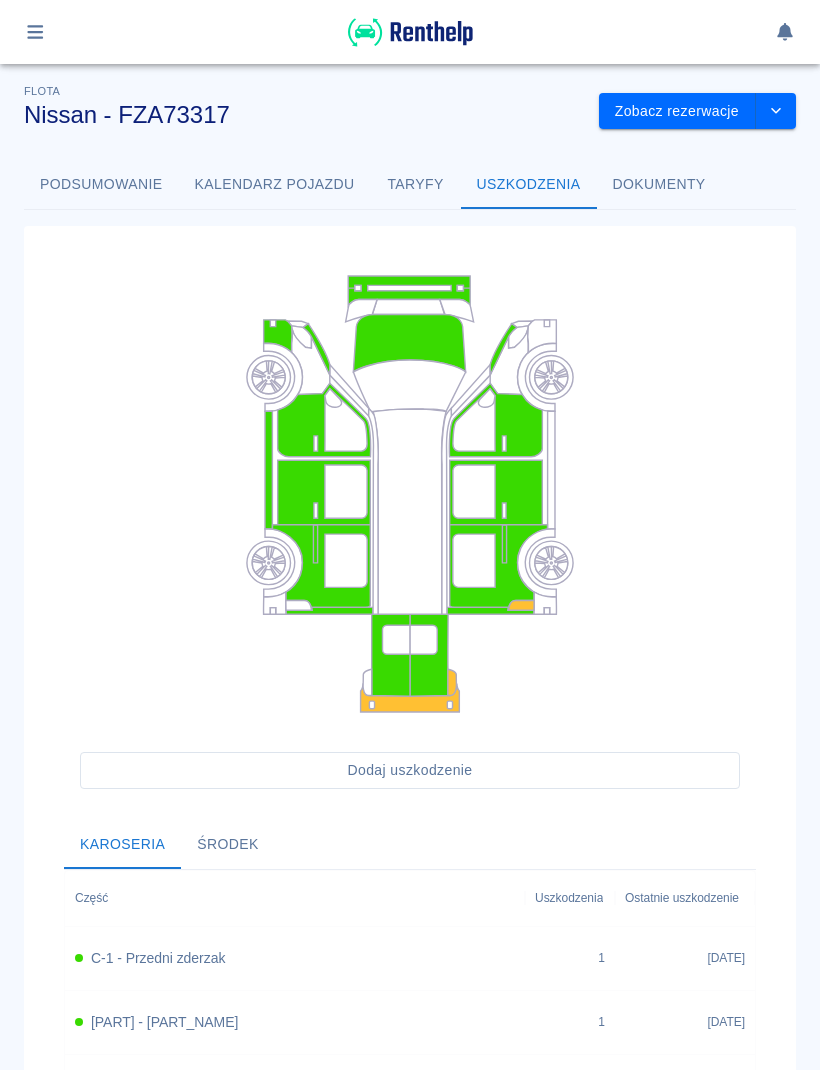 click on "Taryfy" at bounding box center (416, 185) 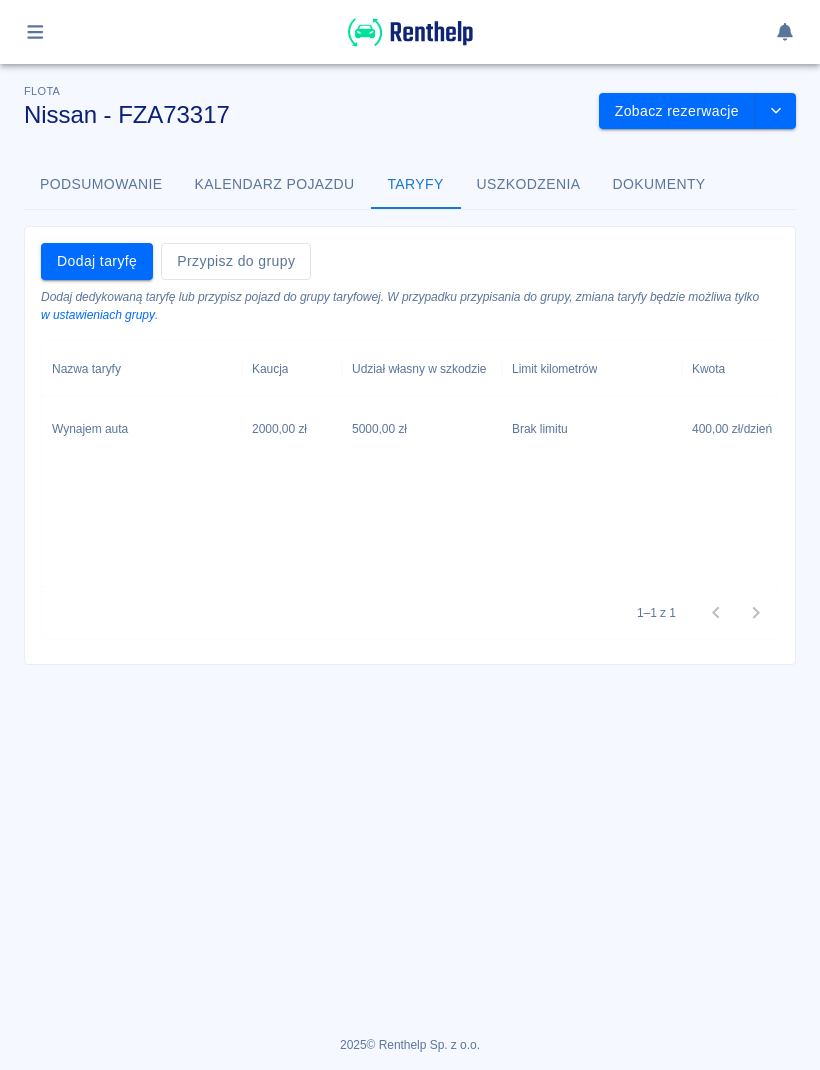 click on "Kalendarz pojazdu" at bounding box center [275, 185] 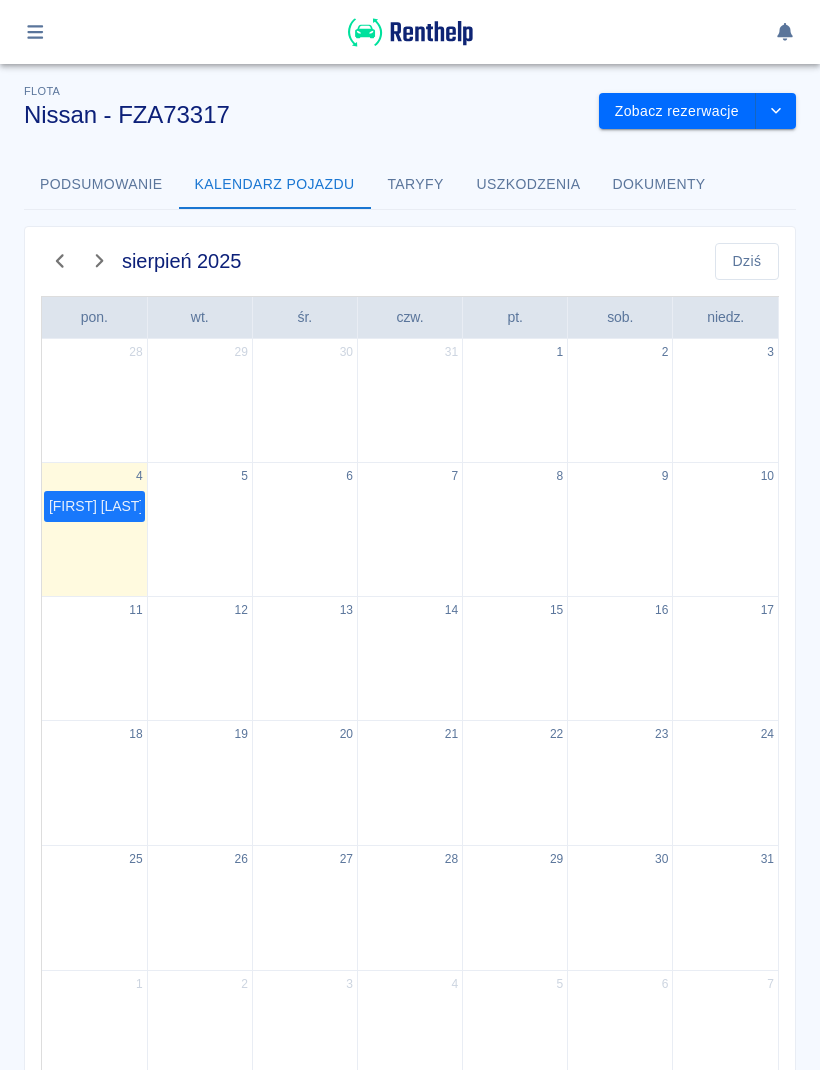 click on "Podsumowanie" at bounding box center (101, 185) 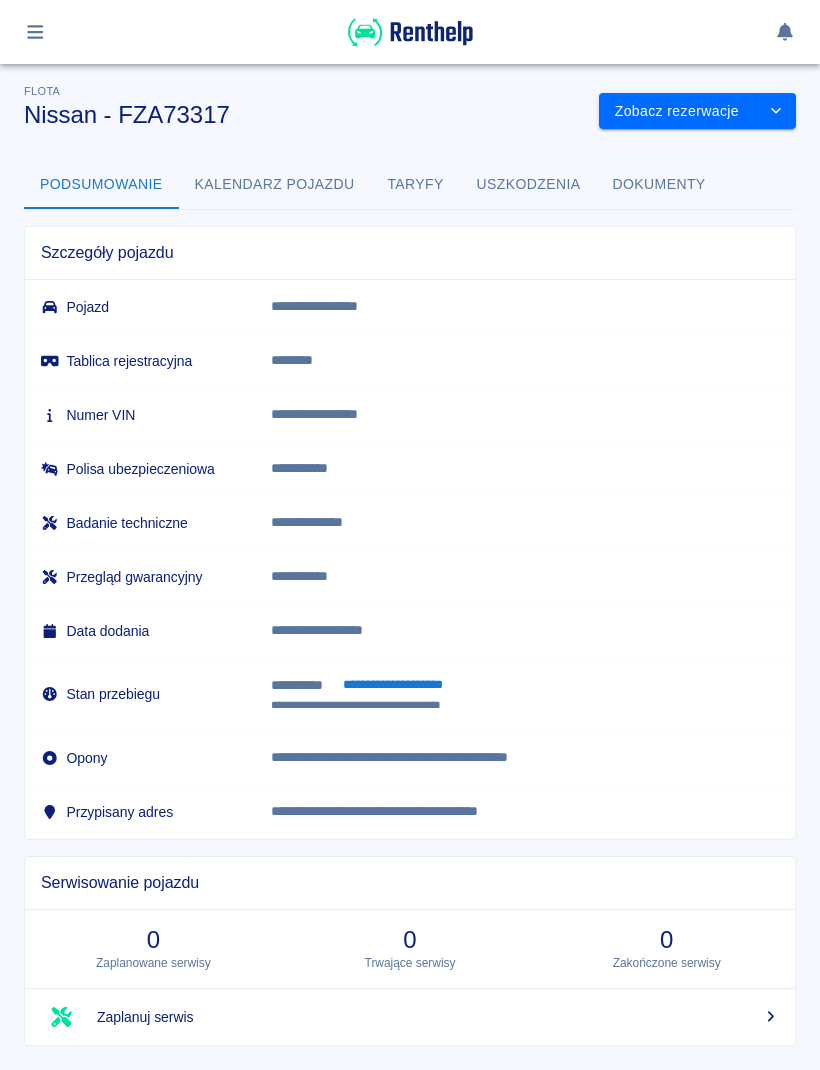 click at bounding box center (410, 32) 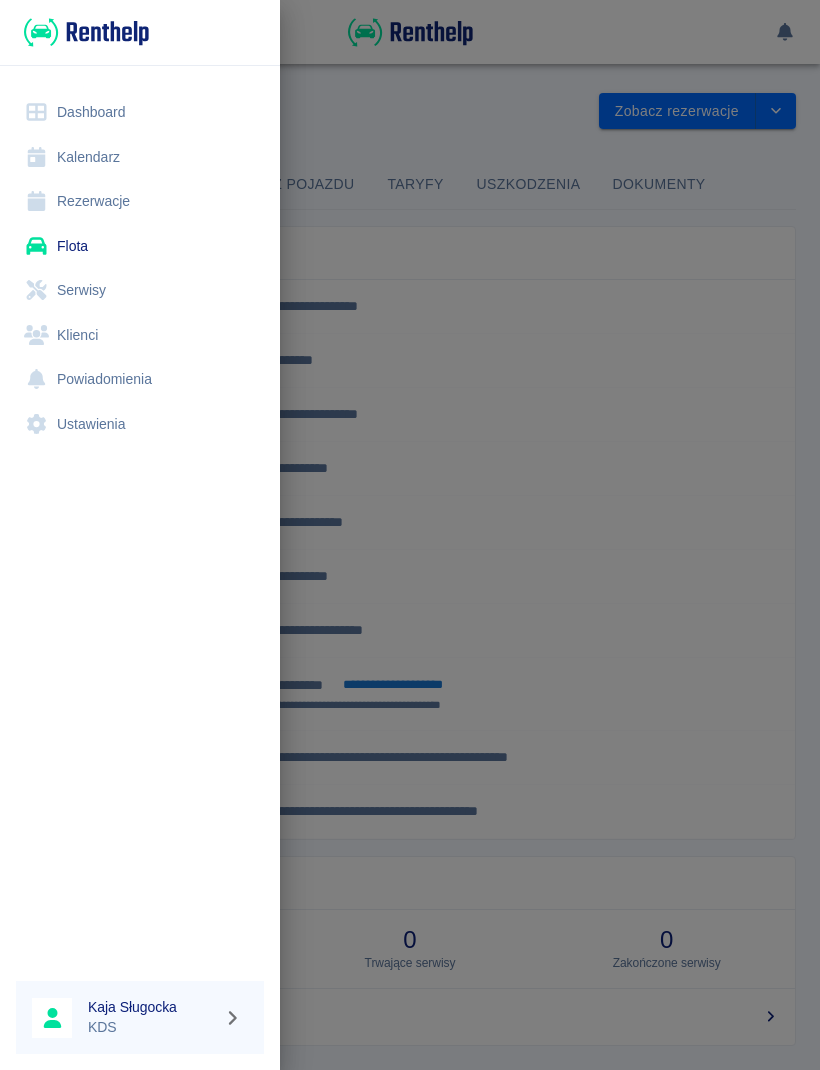click on "Kalendarz" at bounding box center [140, 157] 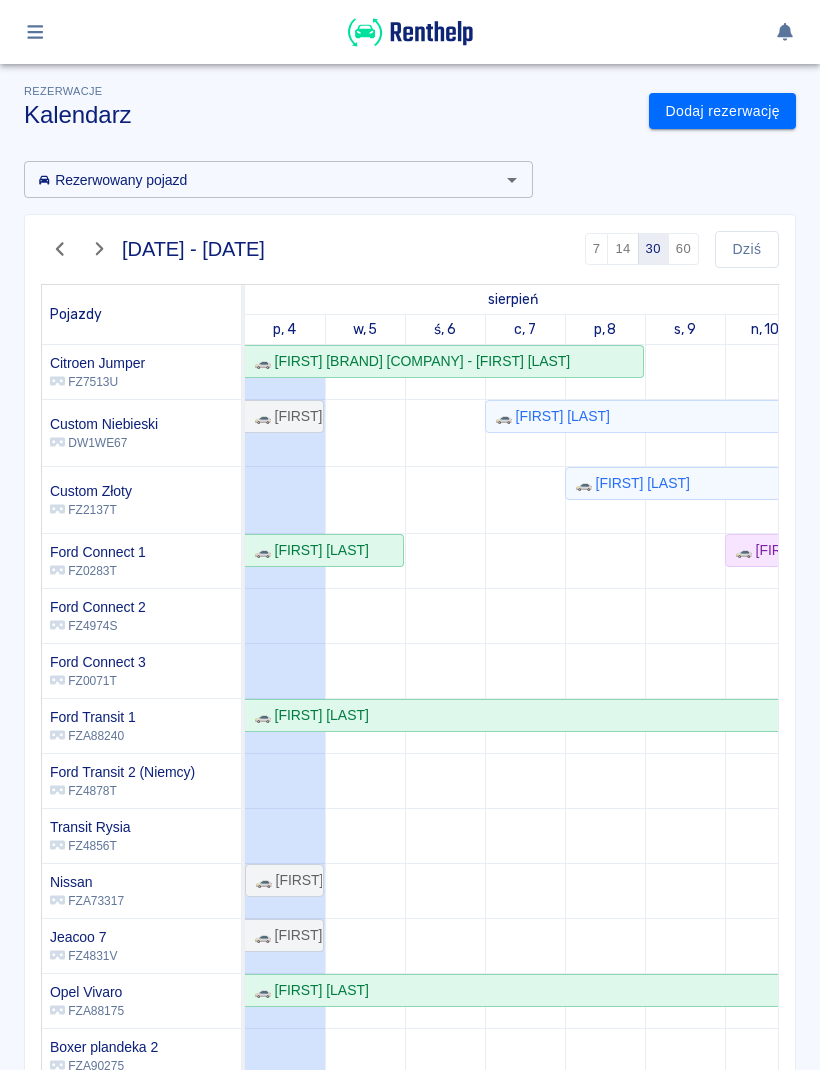 scroll, scrollTop: 115, scrollLeft: 12, axis: both 